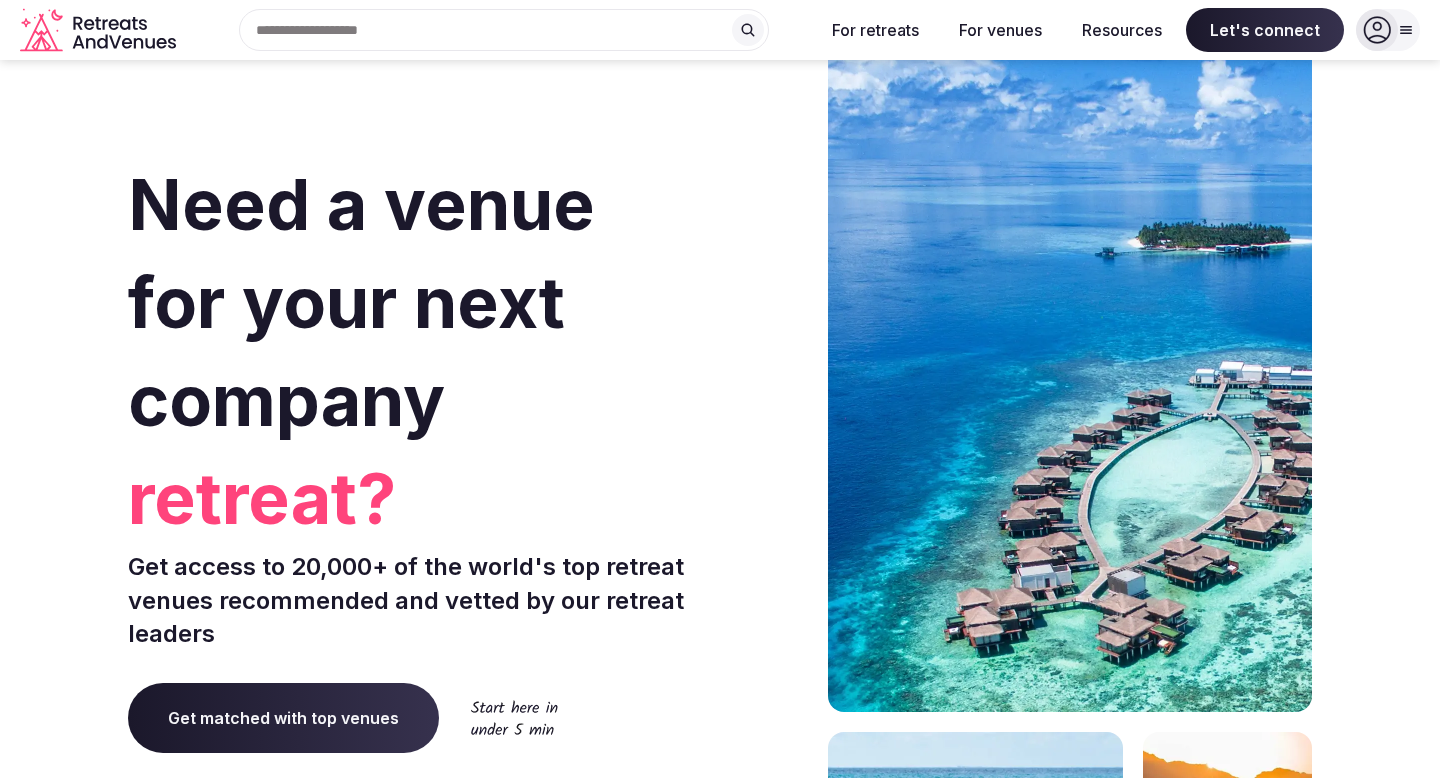 scroll, scrollTop: 0, scrollLeft: 0, axis: both 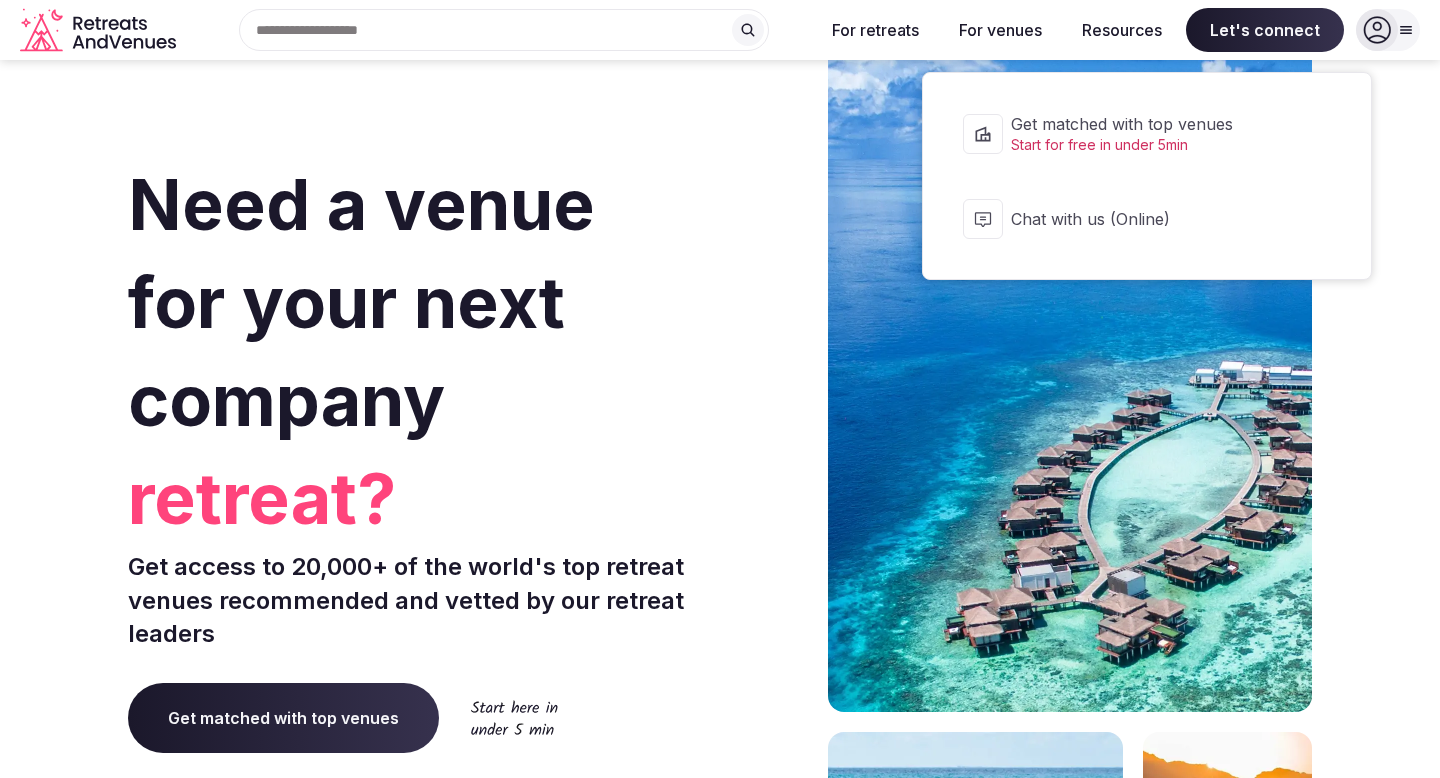 click on "Let's connect" at bounding box center [1265, 30] 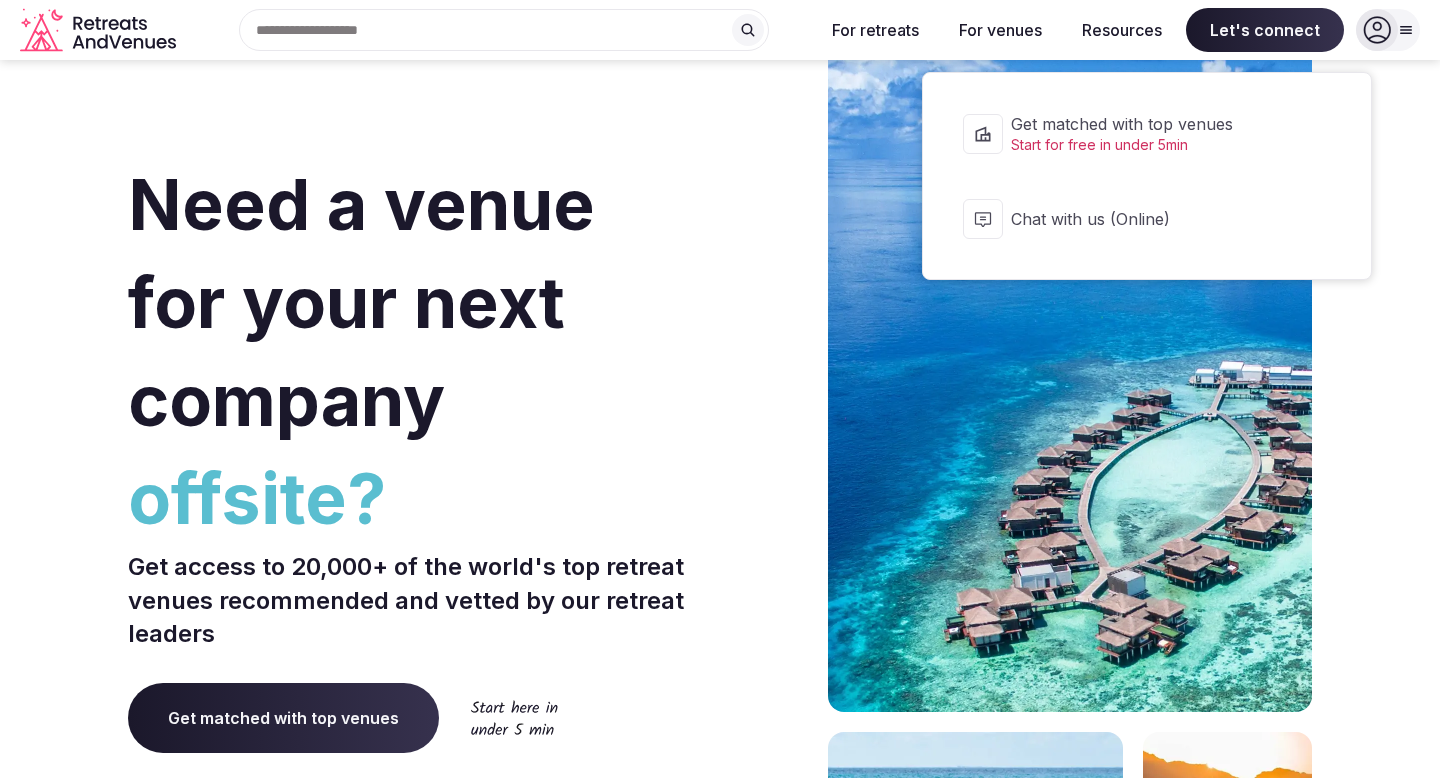 click on "Let's connect" at bounding box center [1265, 30] 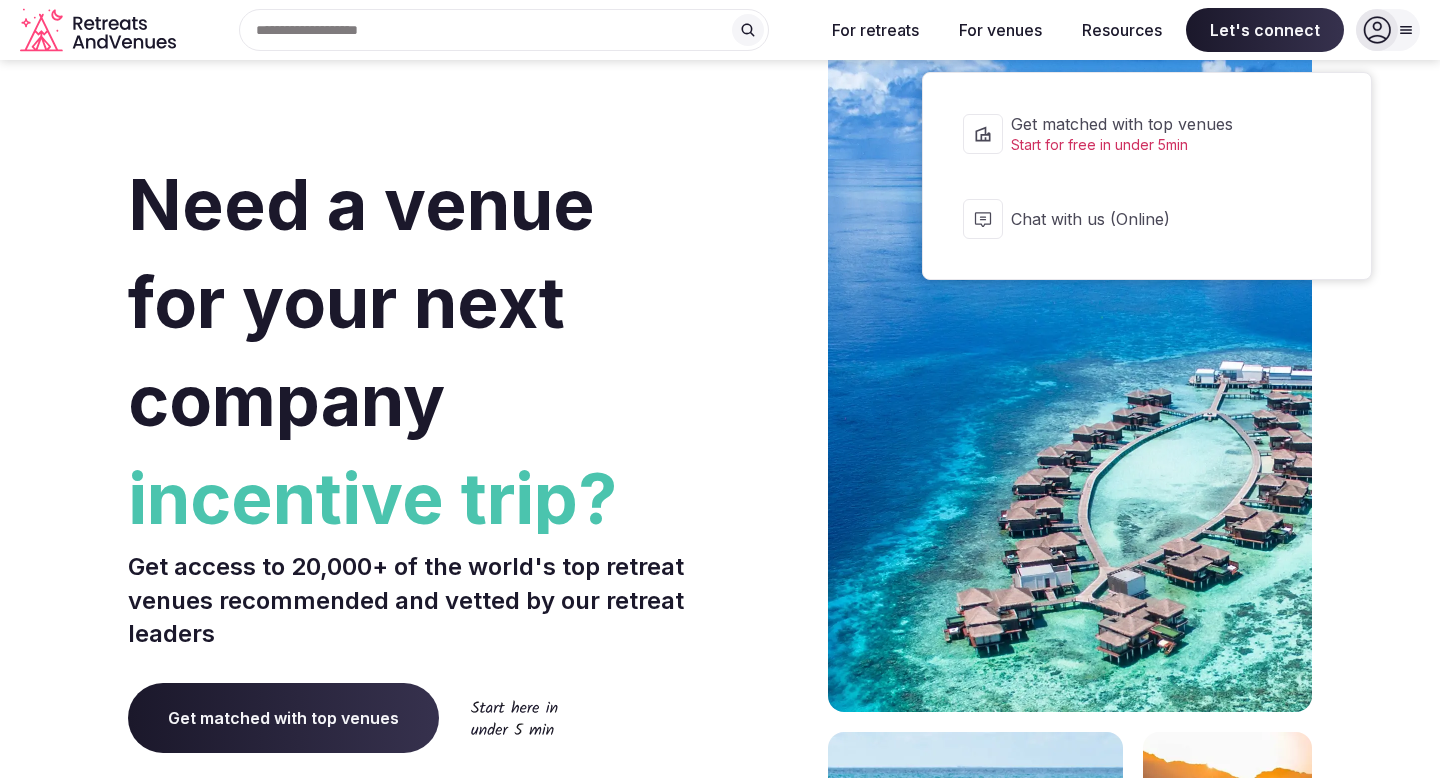 click on "Chat with us (Online)" at bounding box center [1160, 219] 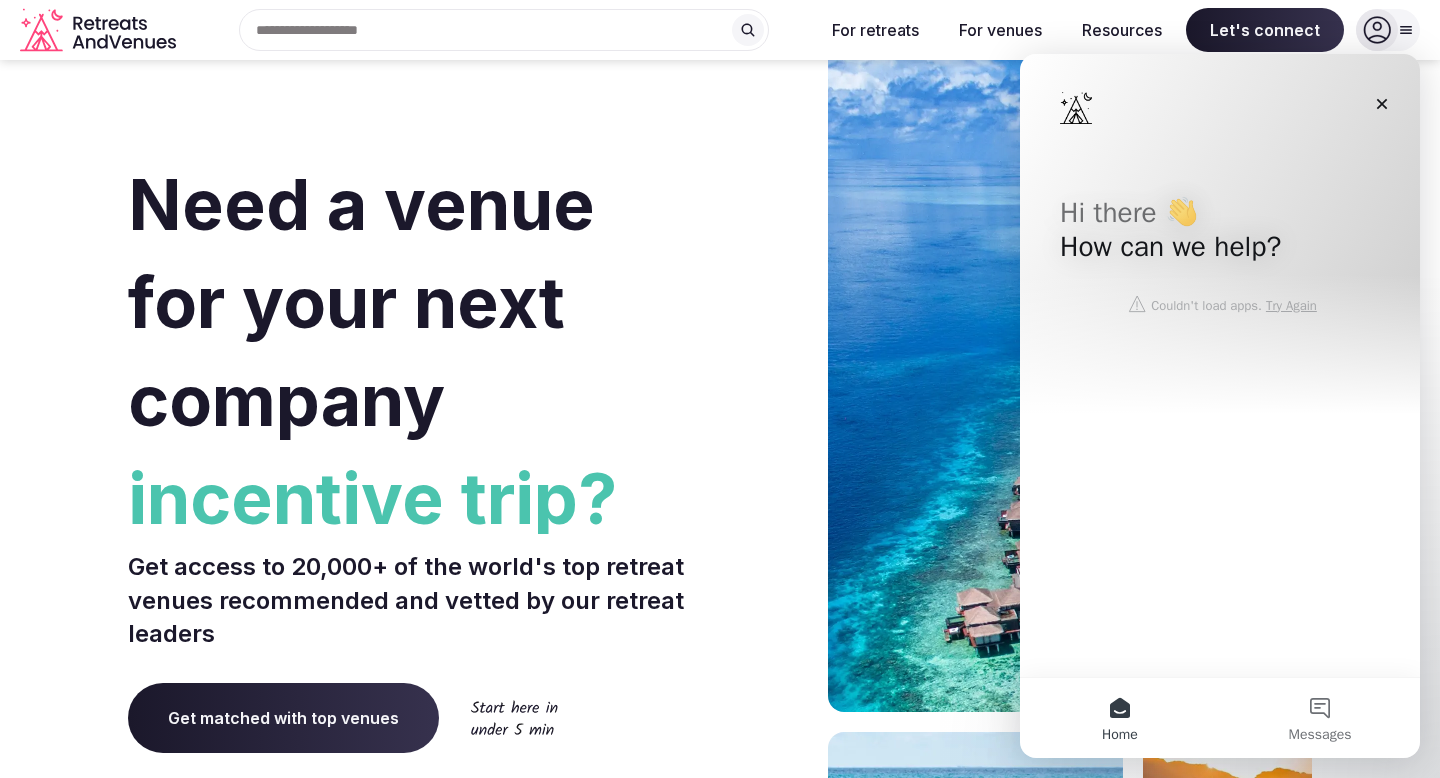 scroll, scrollTop: 0, scrollLeft: 0, axis: both 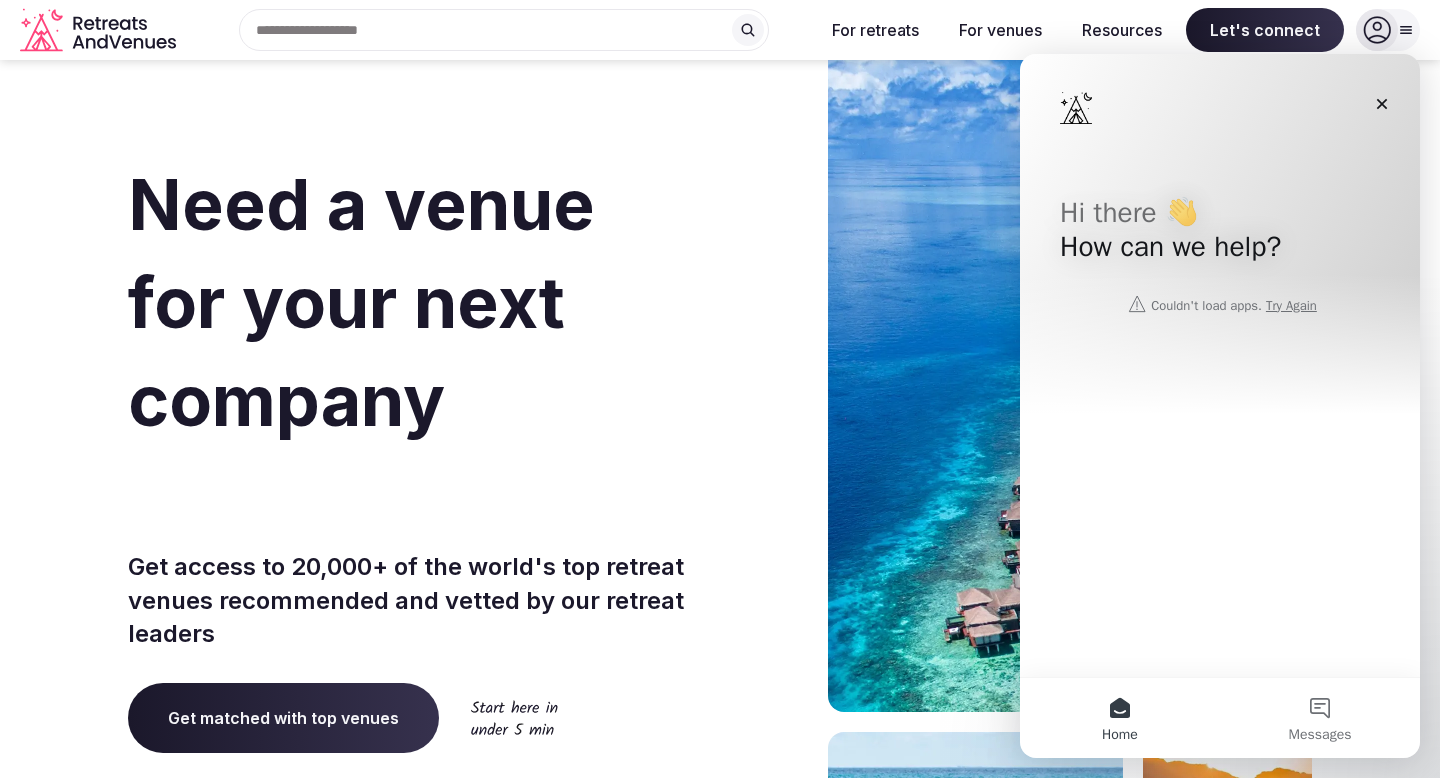 click on "Hi there 👋 How can we help?" at bounding box center (1220, 234) 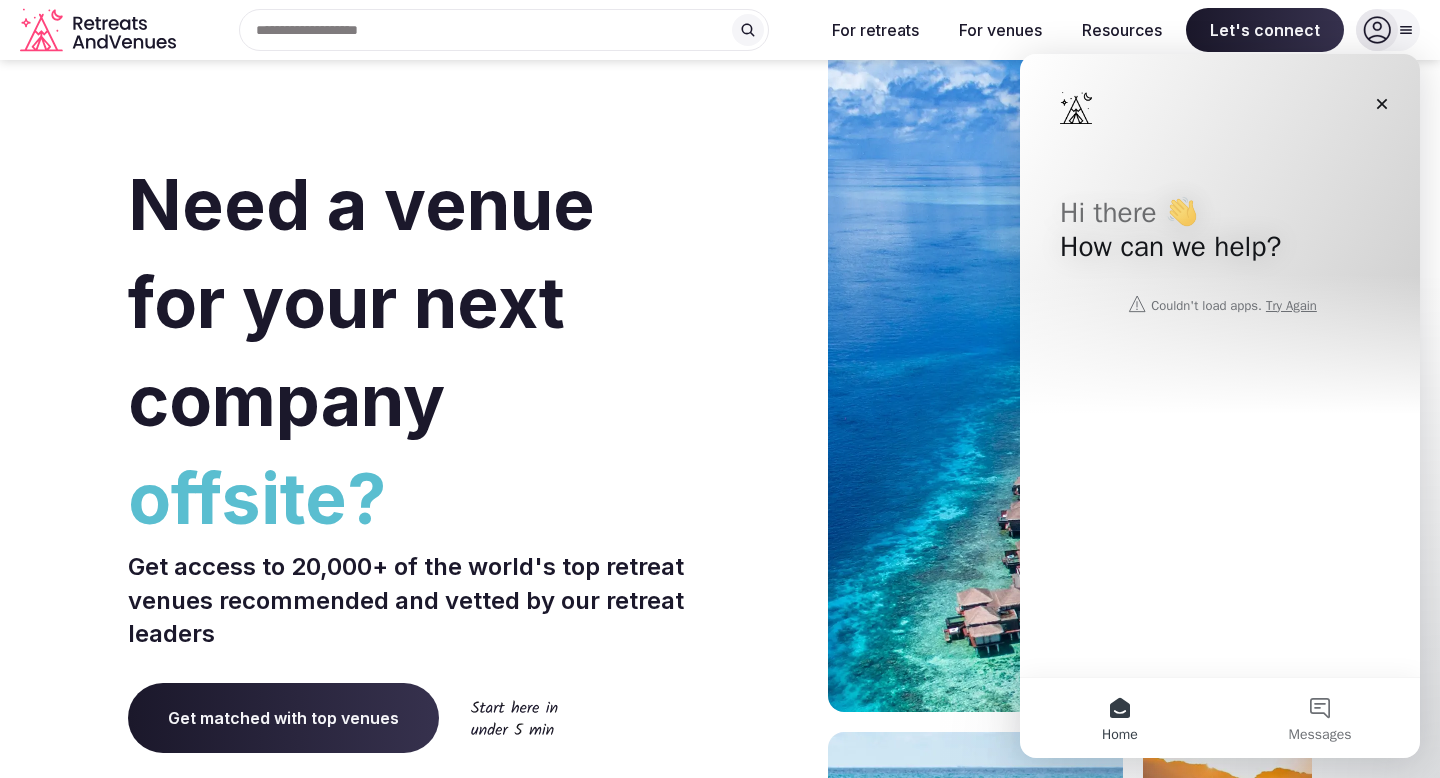 click on "Hi there 👋 How can we help?" at bounding box center [1220, 234] 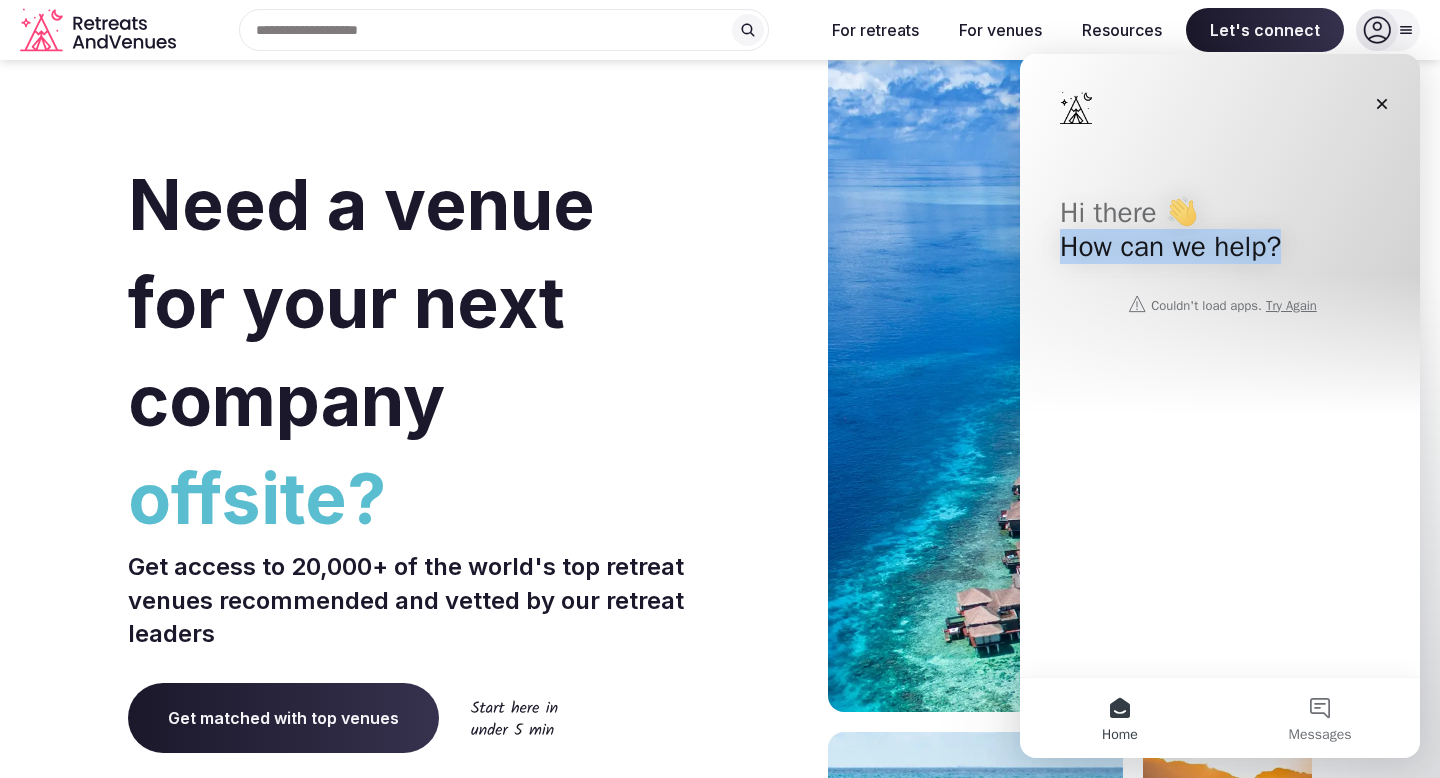 click on "Hi there 👋 How can we help?" at bounding box center (1220, 234) 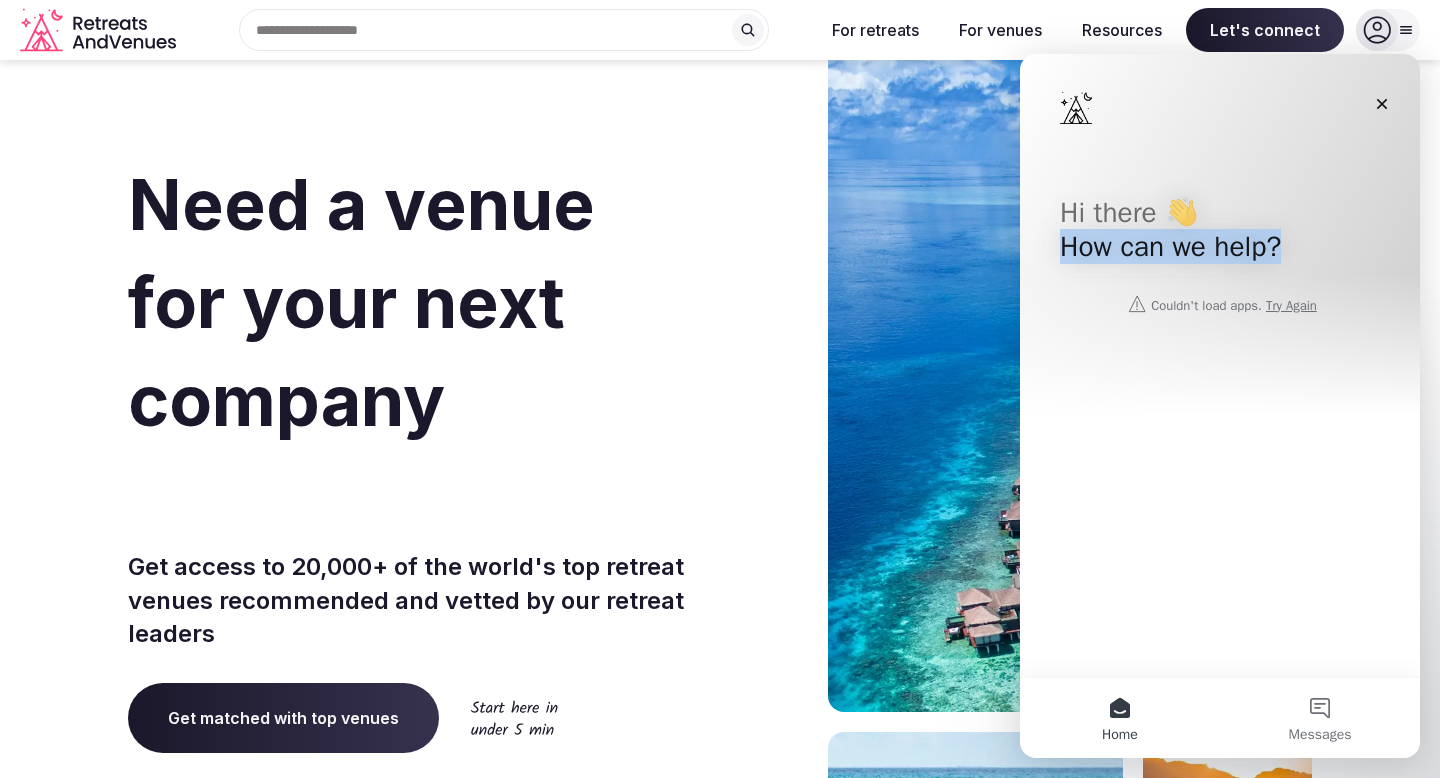 click on "Hi there 👋 How can we help?" at bounding box center (1220, 234) 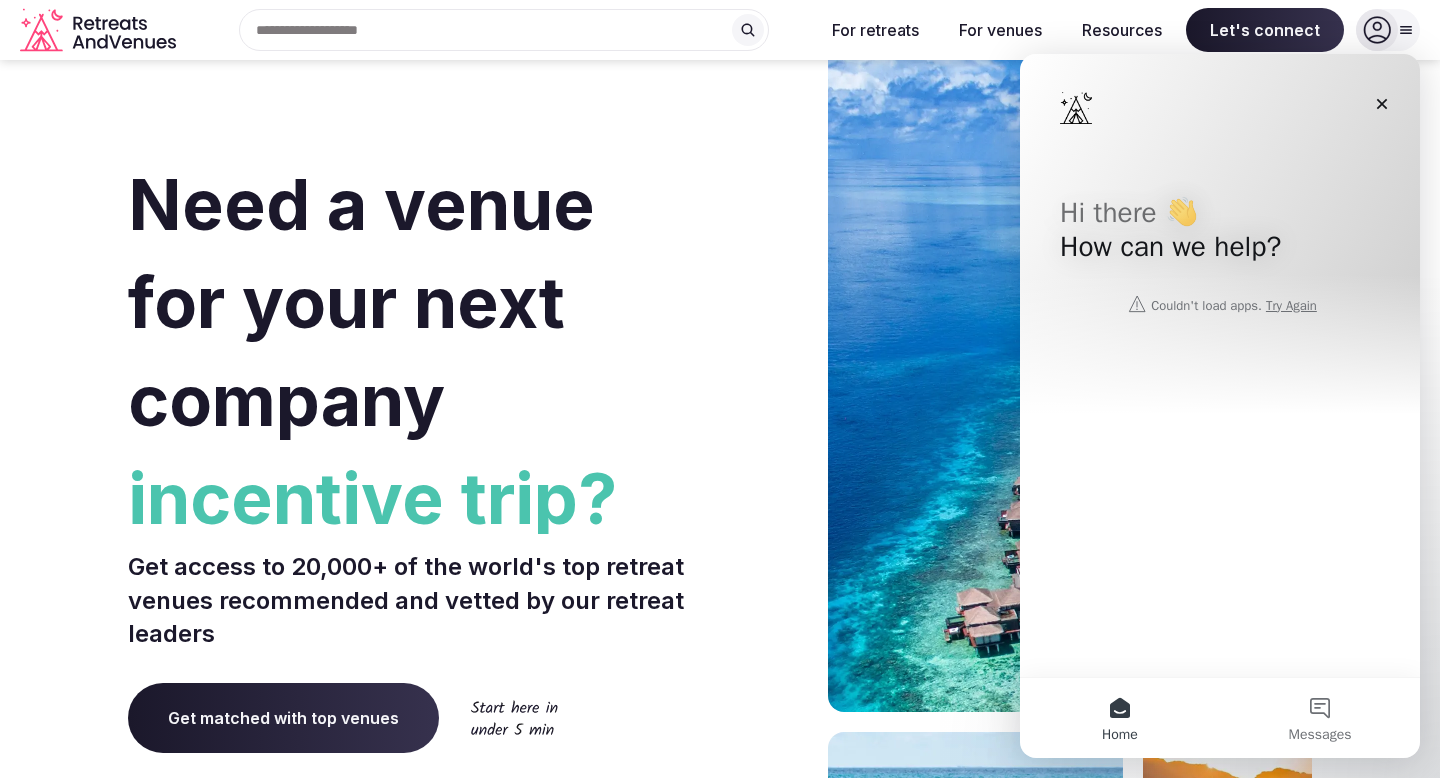 click on "Hi there 👋 How can we help?" at bounding box center (1220, 234) 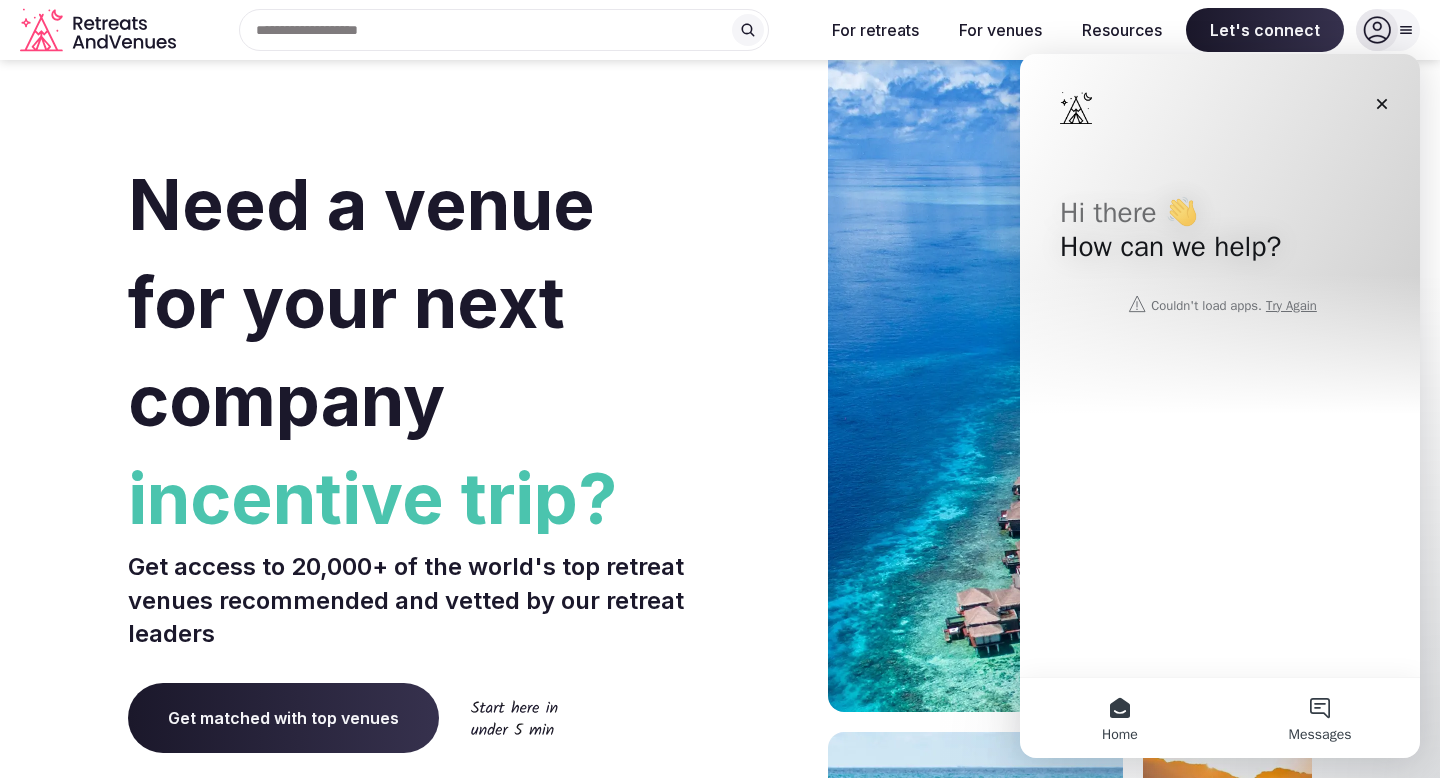 click on "Messages" at bounding box center (1320, 718) 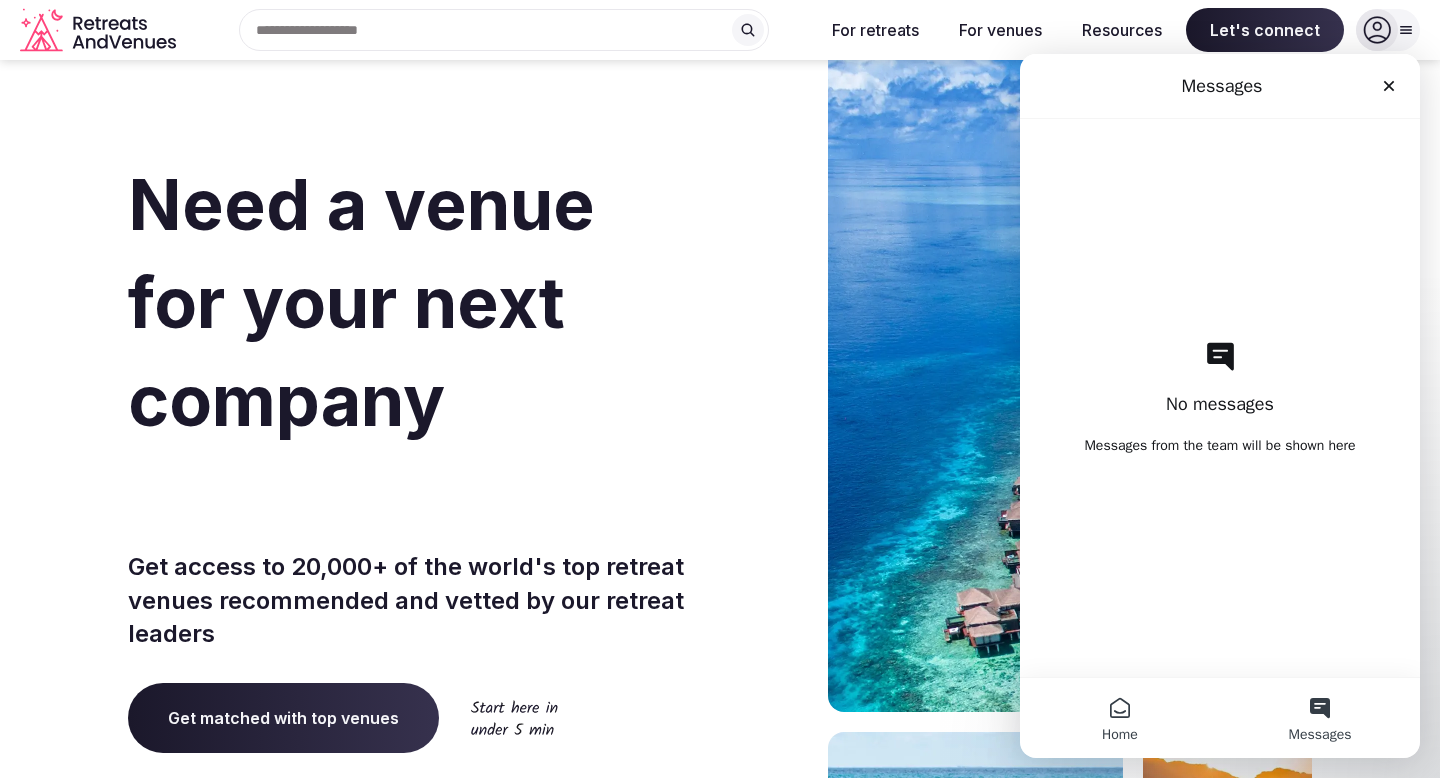 click on "Home" at bounding box center [1120, 718] 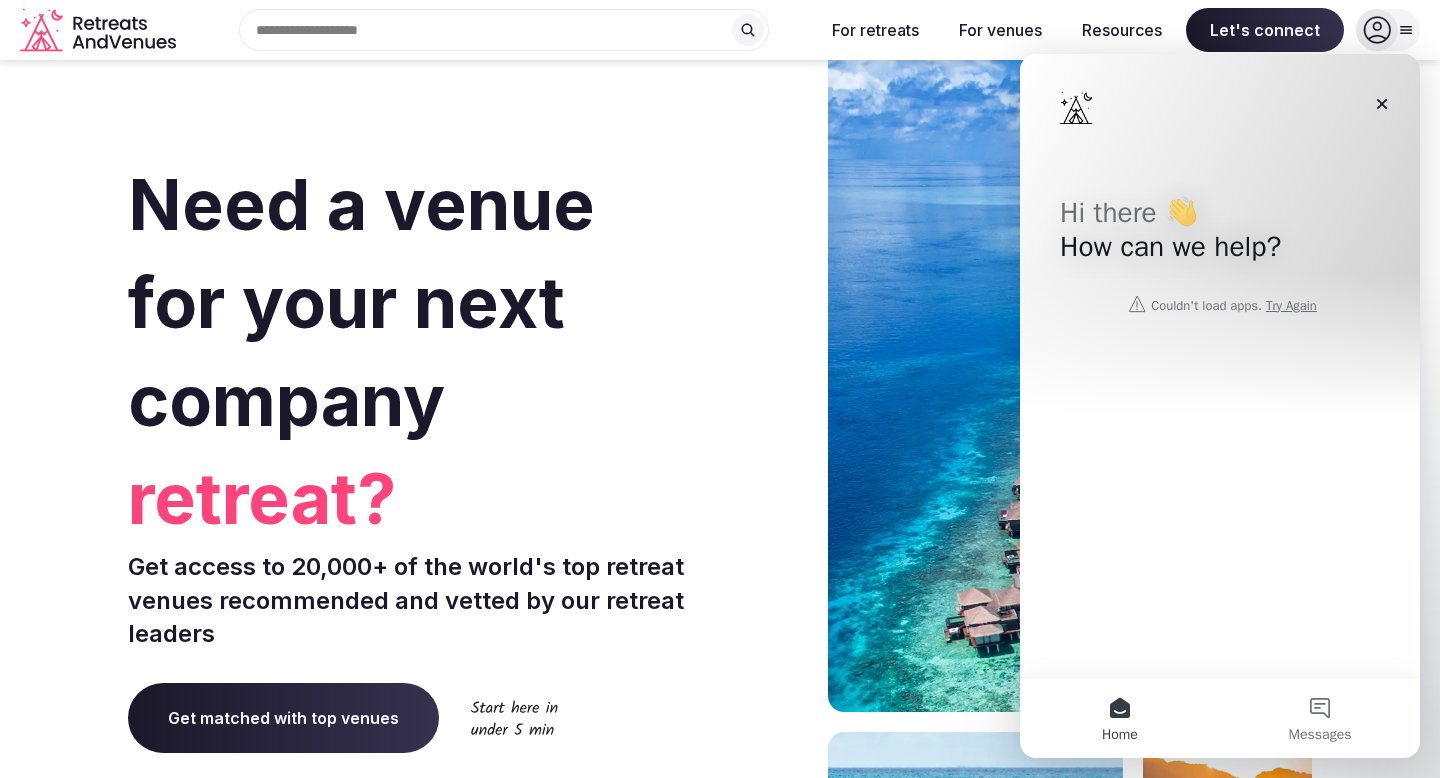 click on "Hi there 👋 How can we help?" at bounding box center (1220, 234) 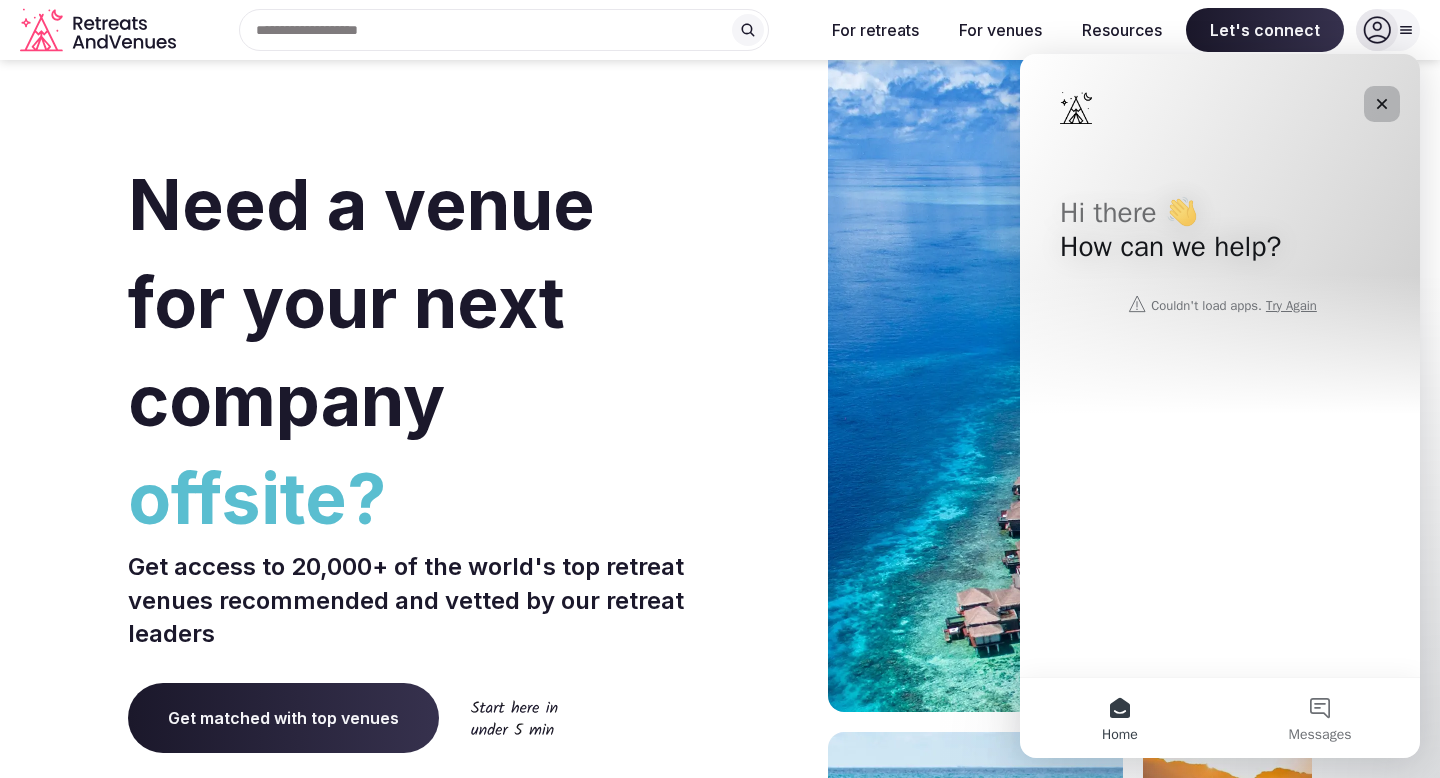click 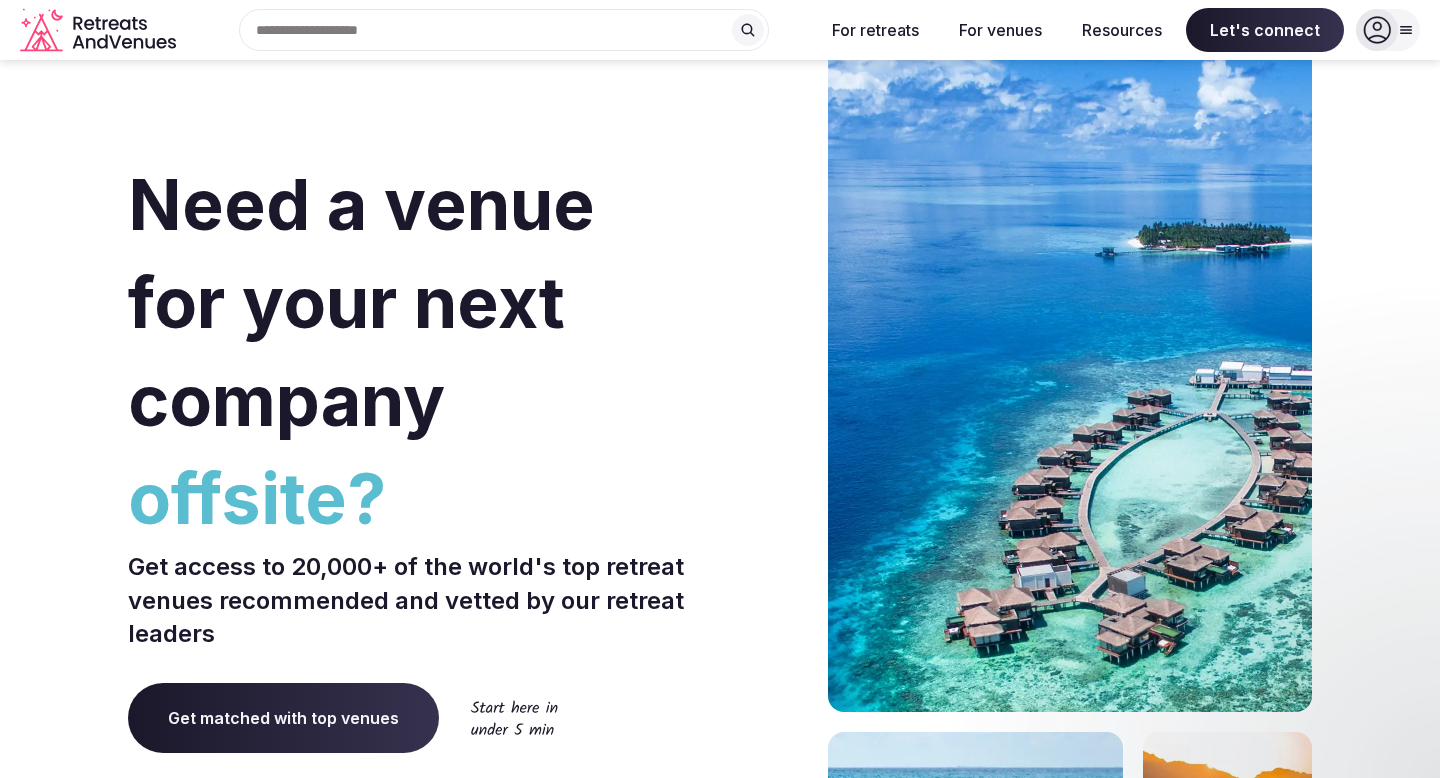 scroll, scrollTop: 0, scrollLeft: 0, axis: both 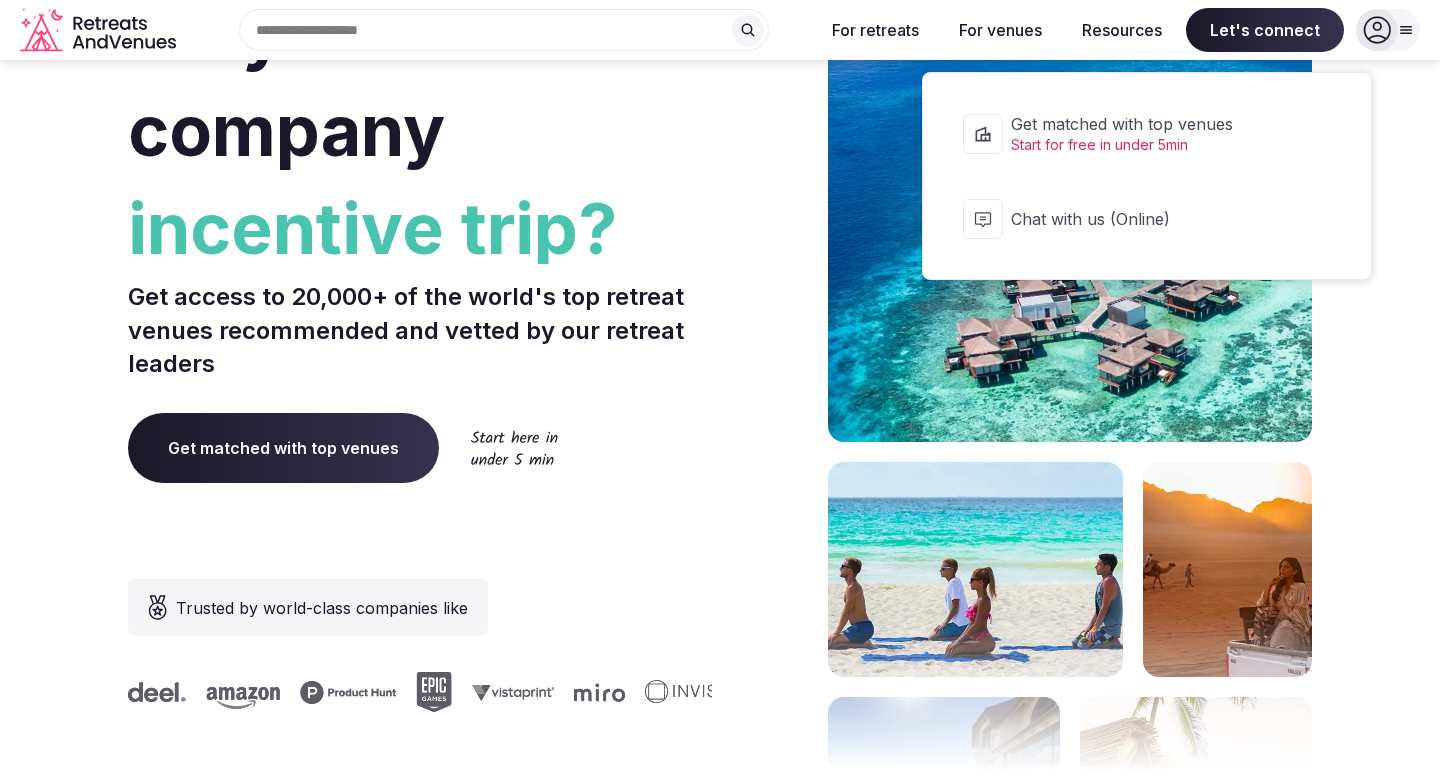 click on "Let's connect" at bounding box center [1265, 30] 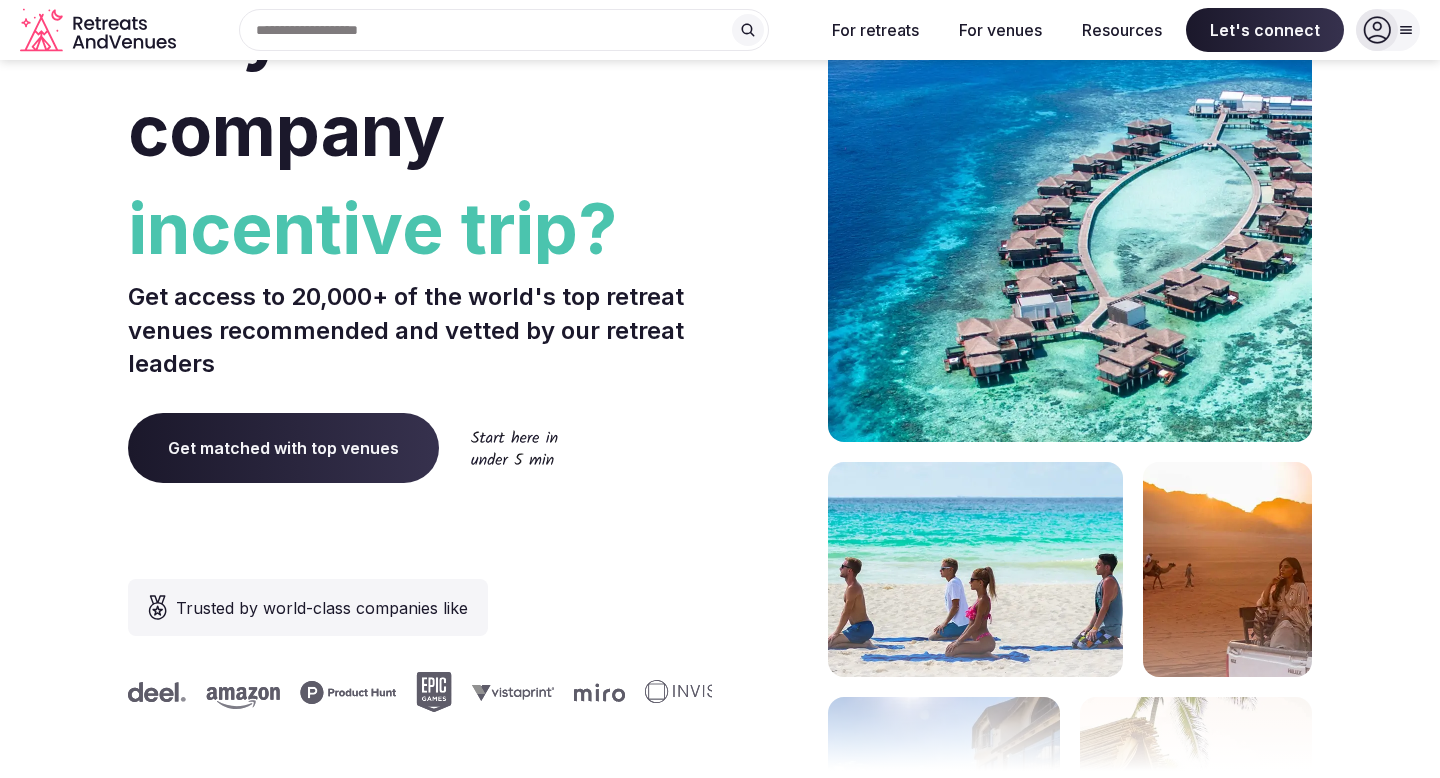 click on "Let's connect" at bounding box center (1265, 30) 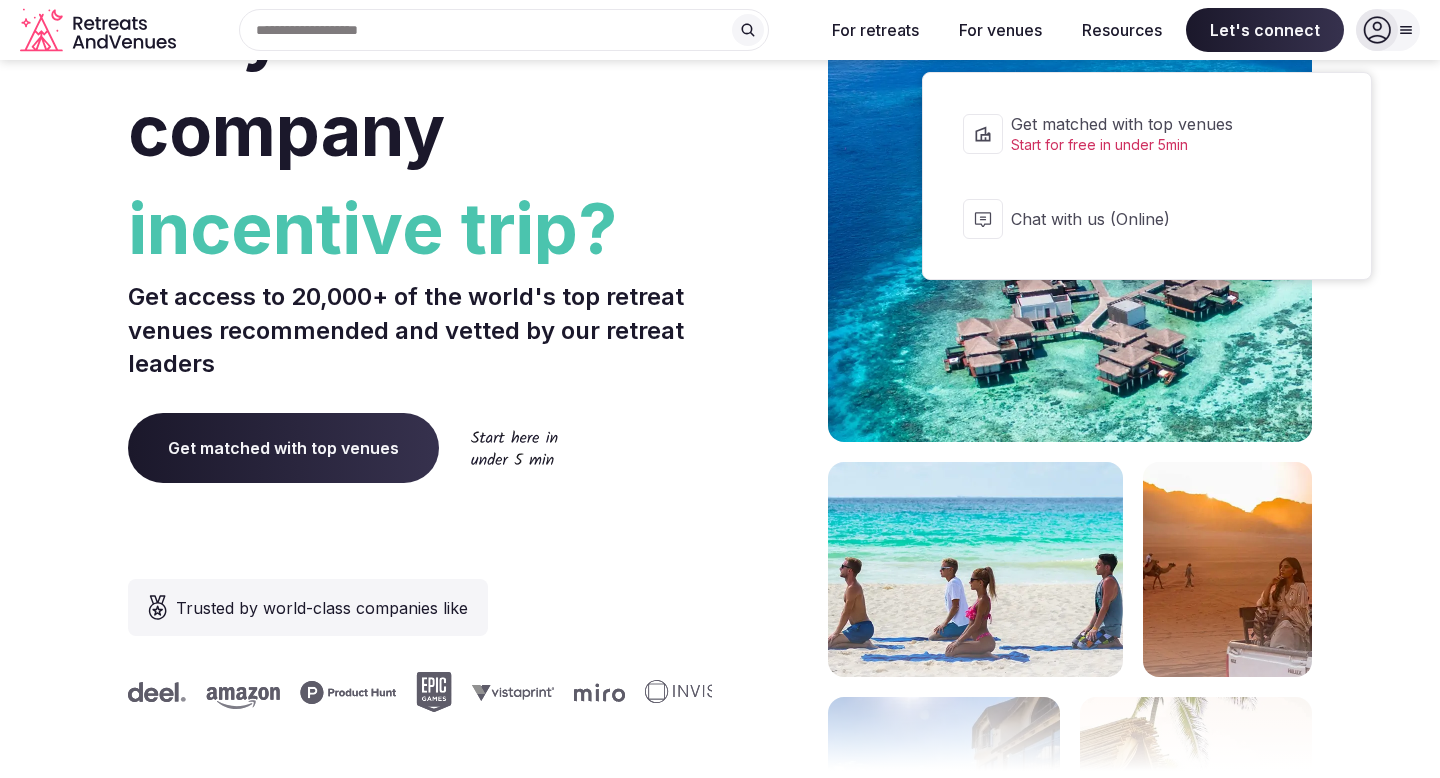 click on "Chat with us (Online)" at bounding box center (1160, 219) 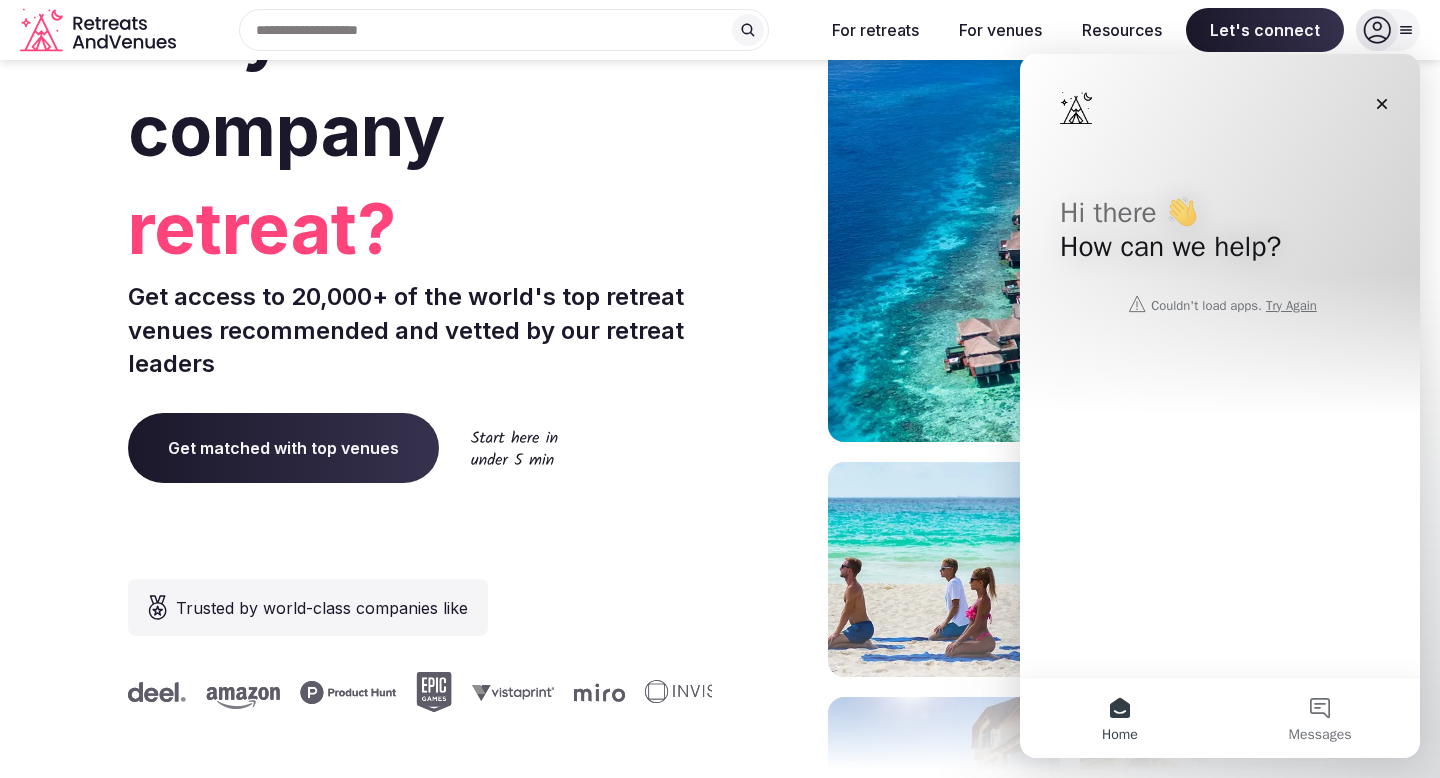click on "For venues" at bounding box center [1000, 30] 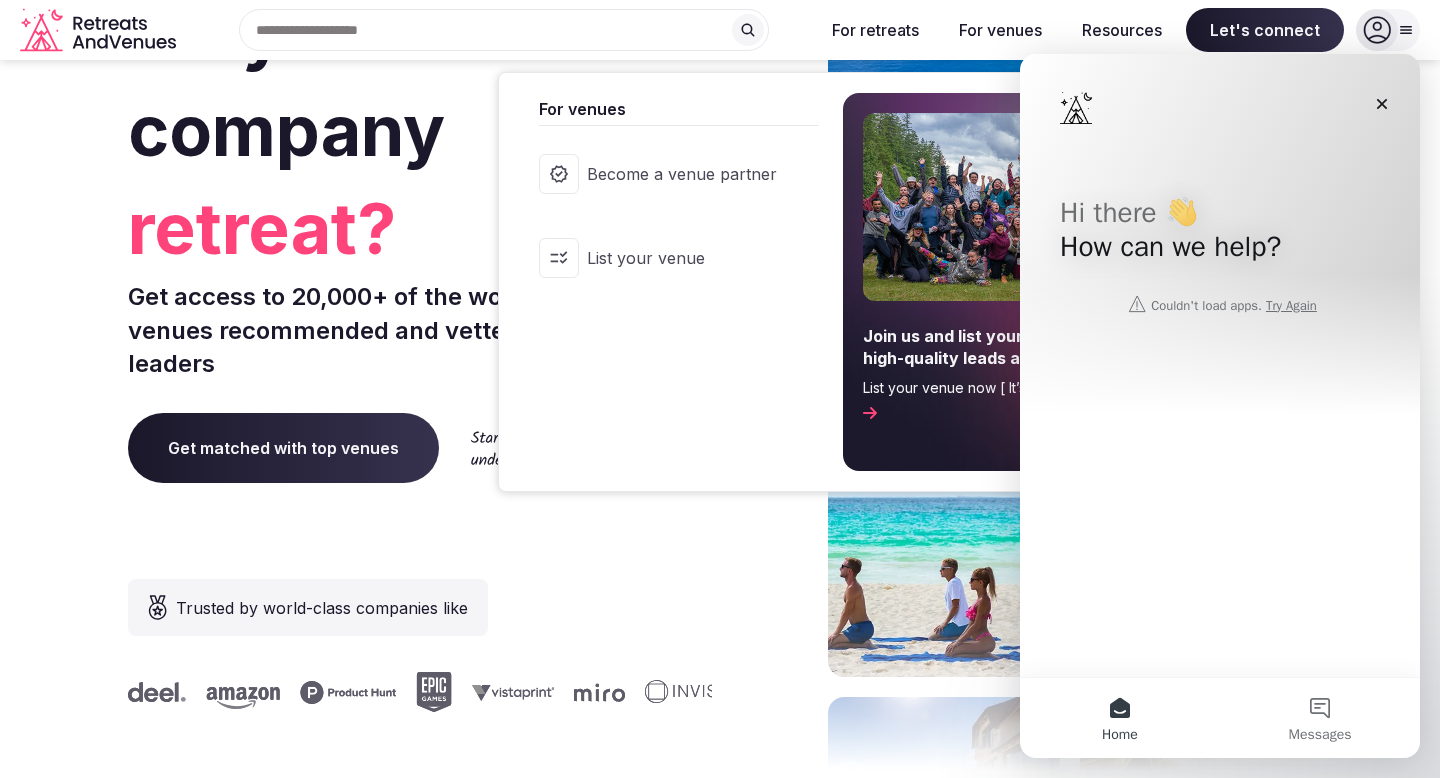click on "For venues" at bounding box center [1000, 30] 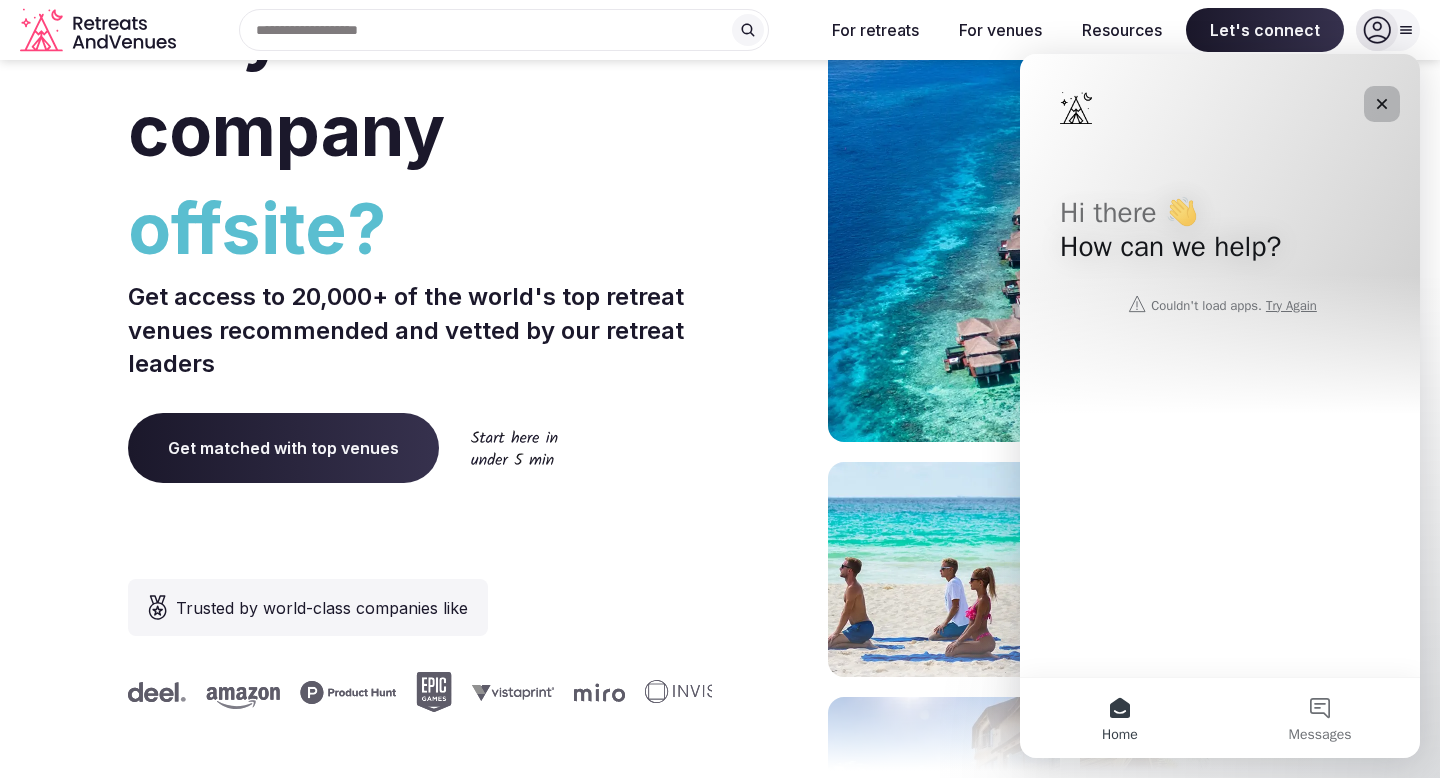 click at bounding box center [1382, 104] 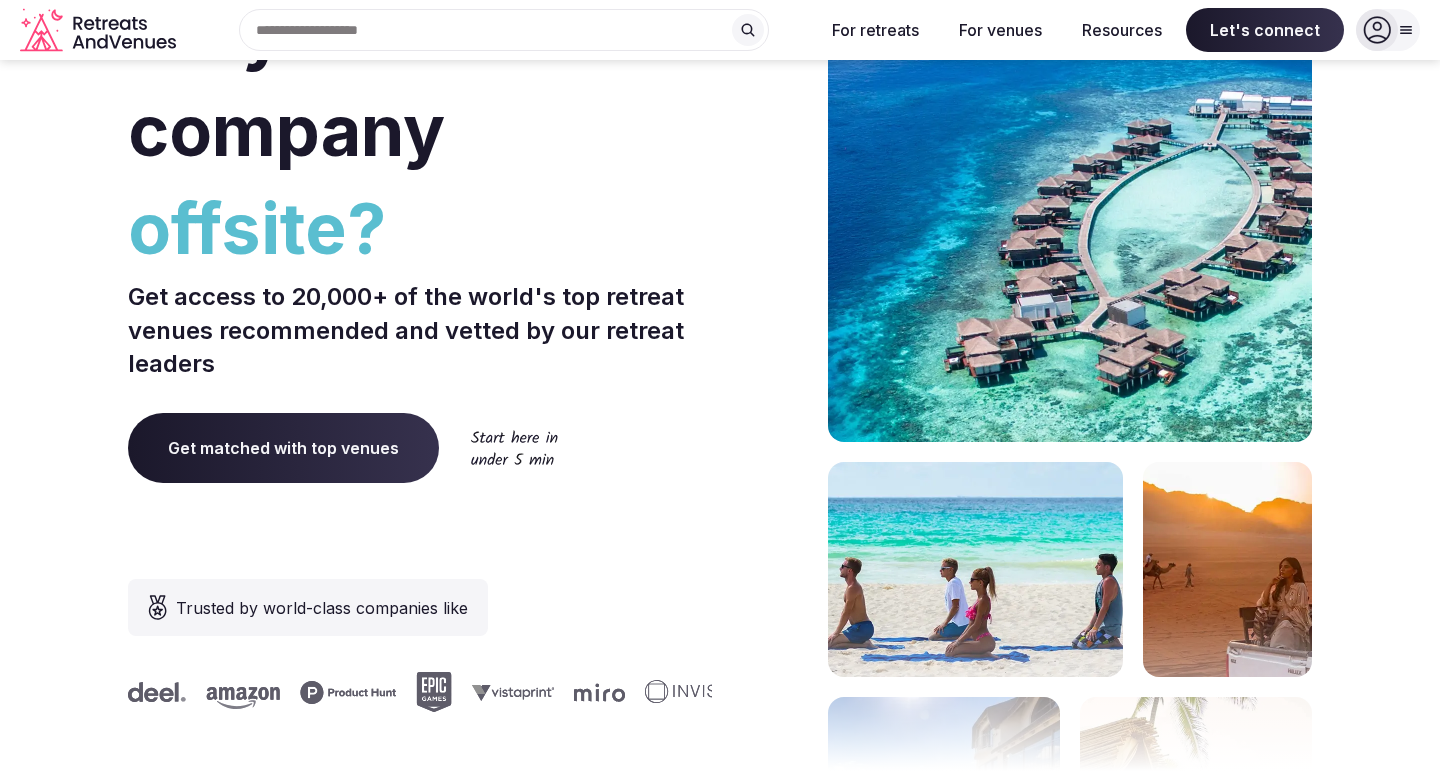 click on "Get matched with top venues" at bounding box center [283, 448] 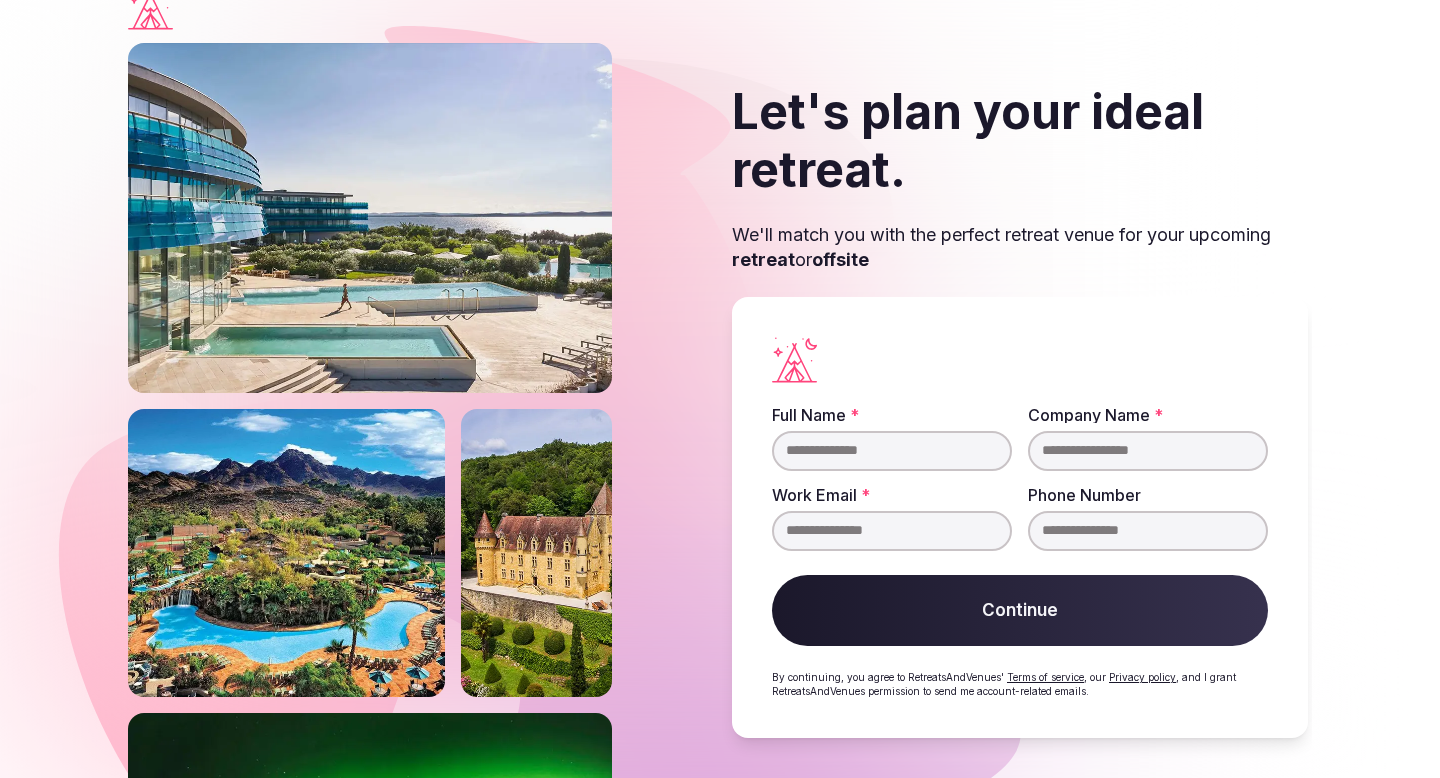 scroll, scrollTop: 0, scrollLeft: 0, axis: both 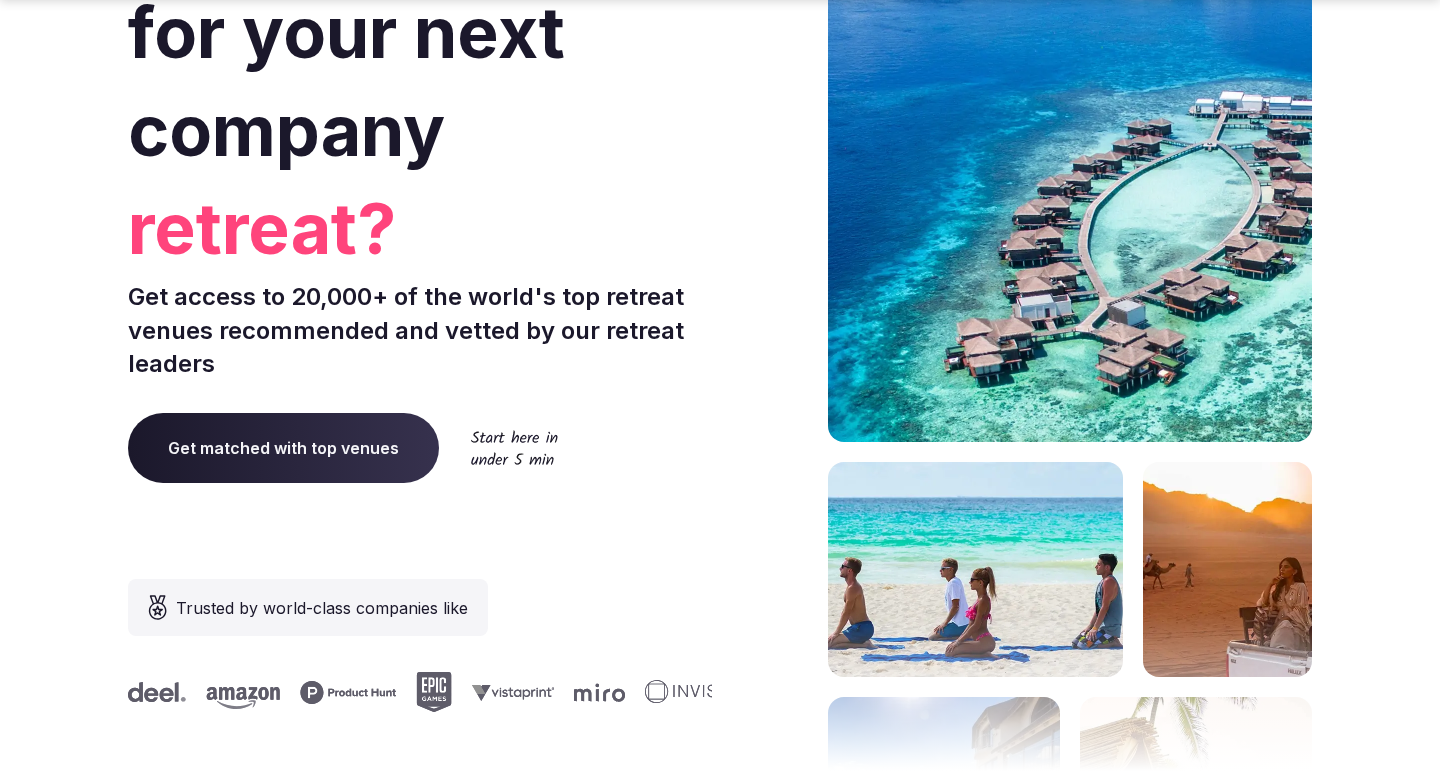 click on "Get matched with top venues" at bounding box center [283, 448] 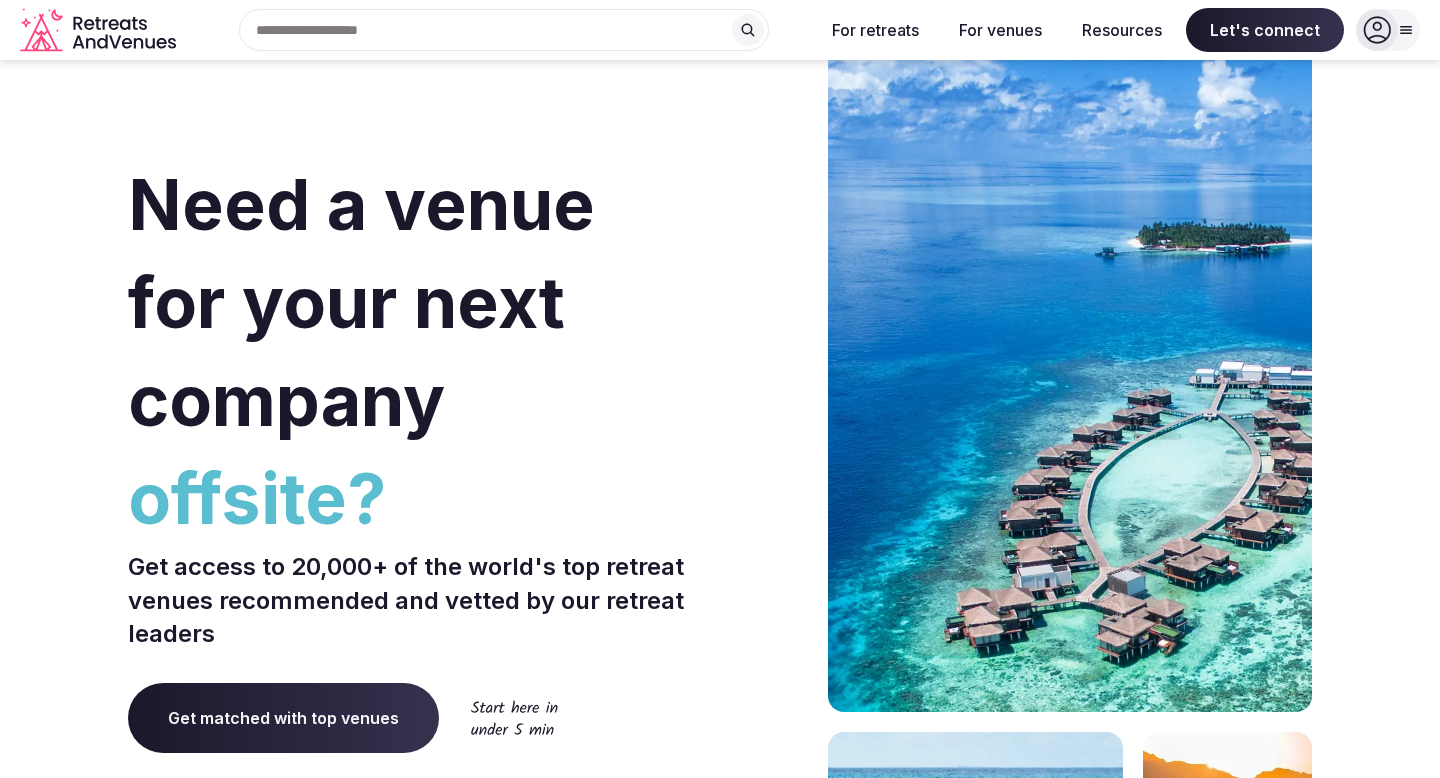 click 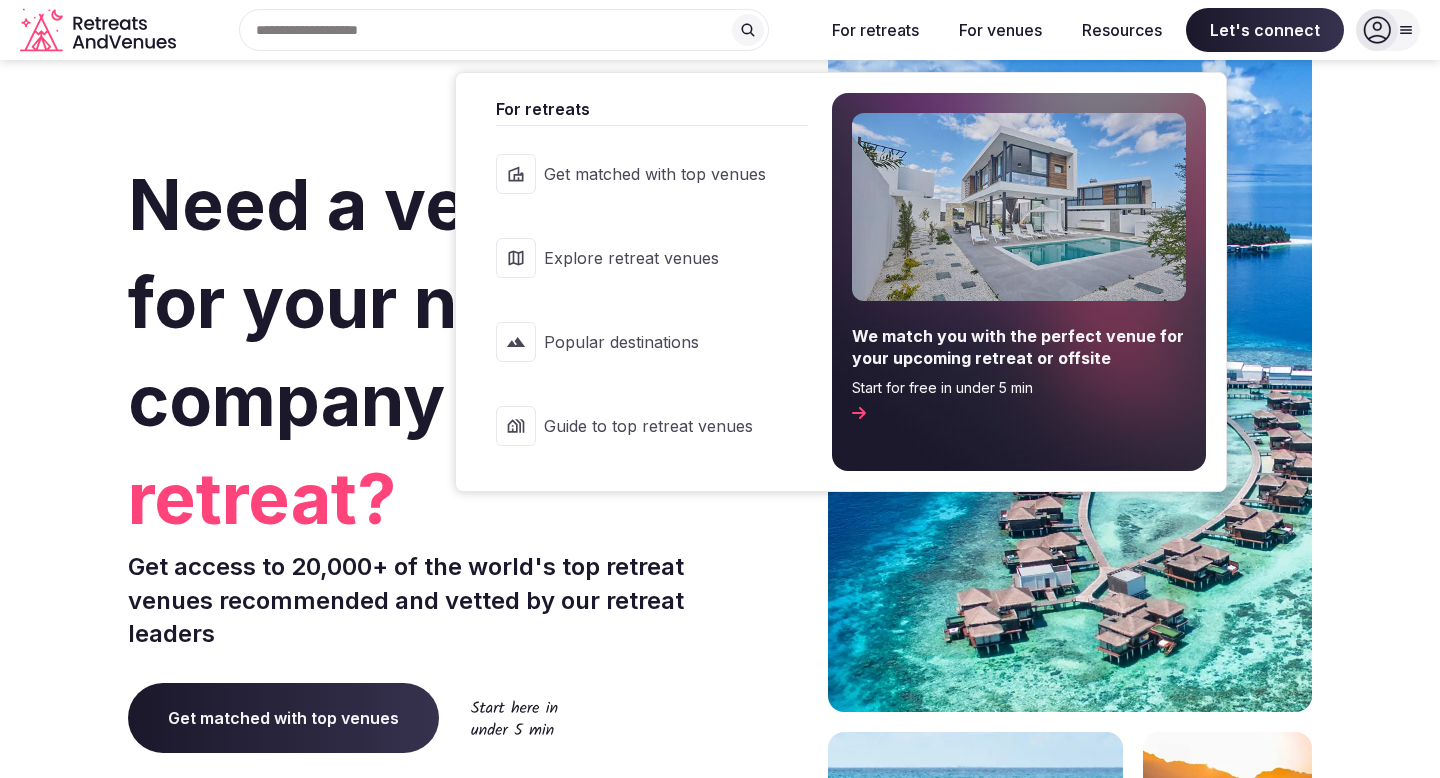 click on "For retreats" at bounding box center (875, 30) 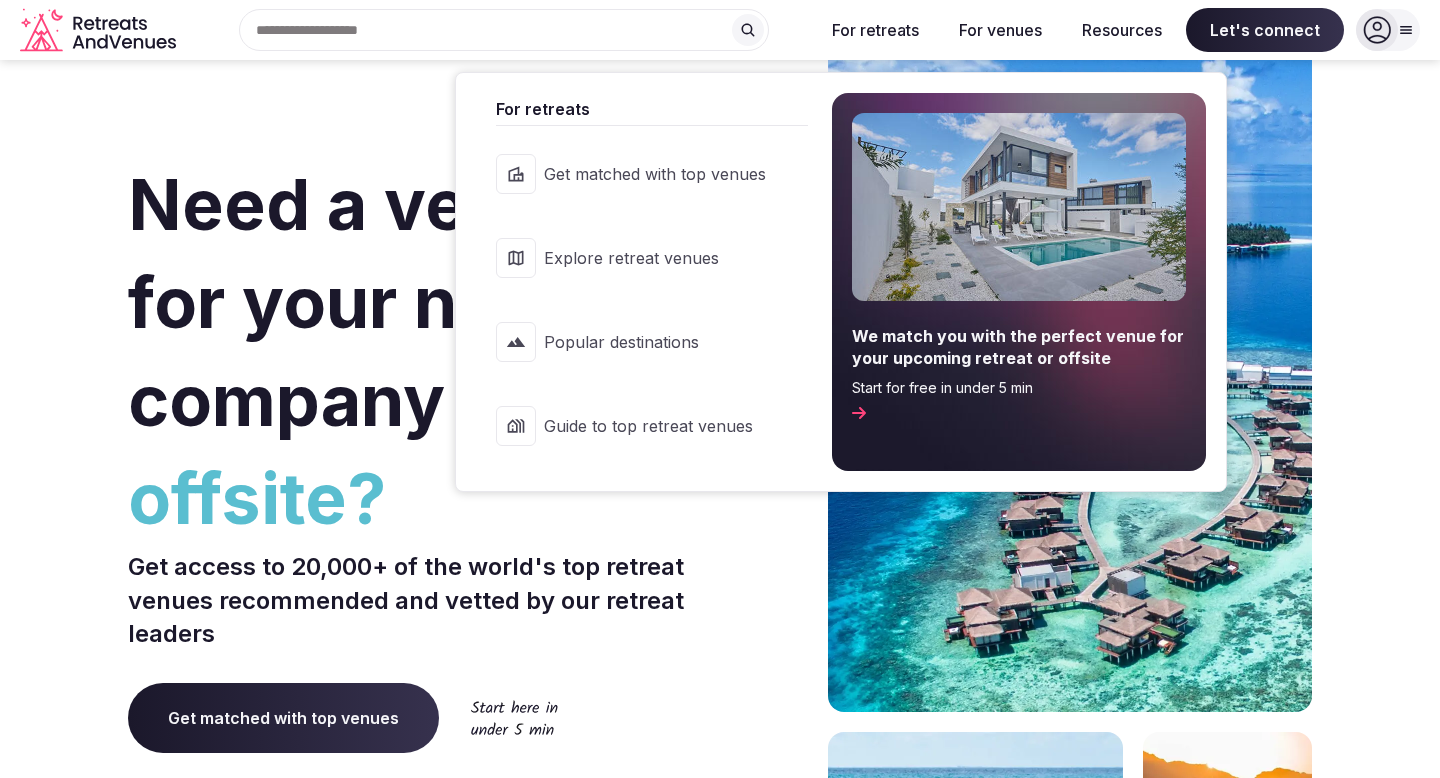 click on "For retreats" at bounding box center [875, 30] 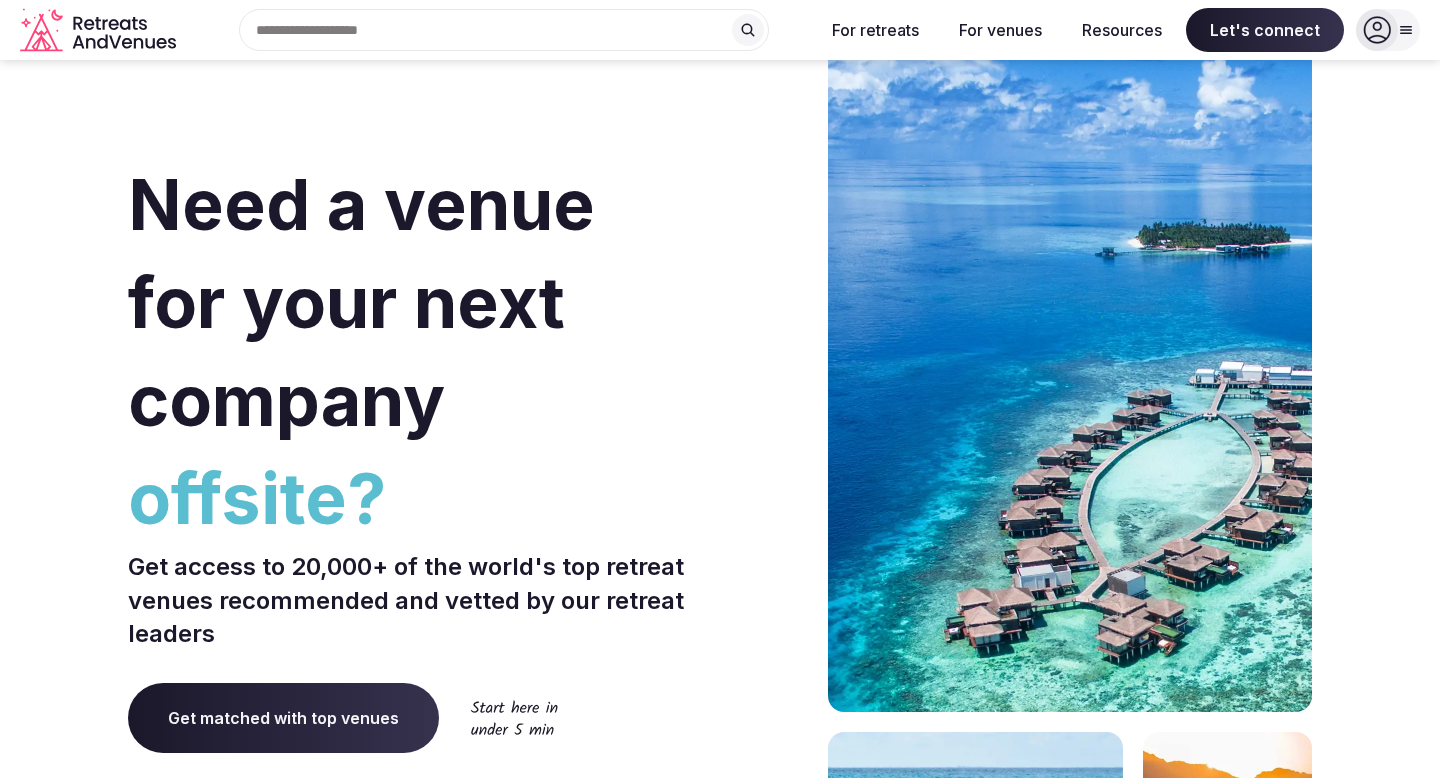 click on "For retreats" at bounding box center [875, 30] 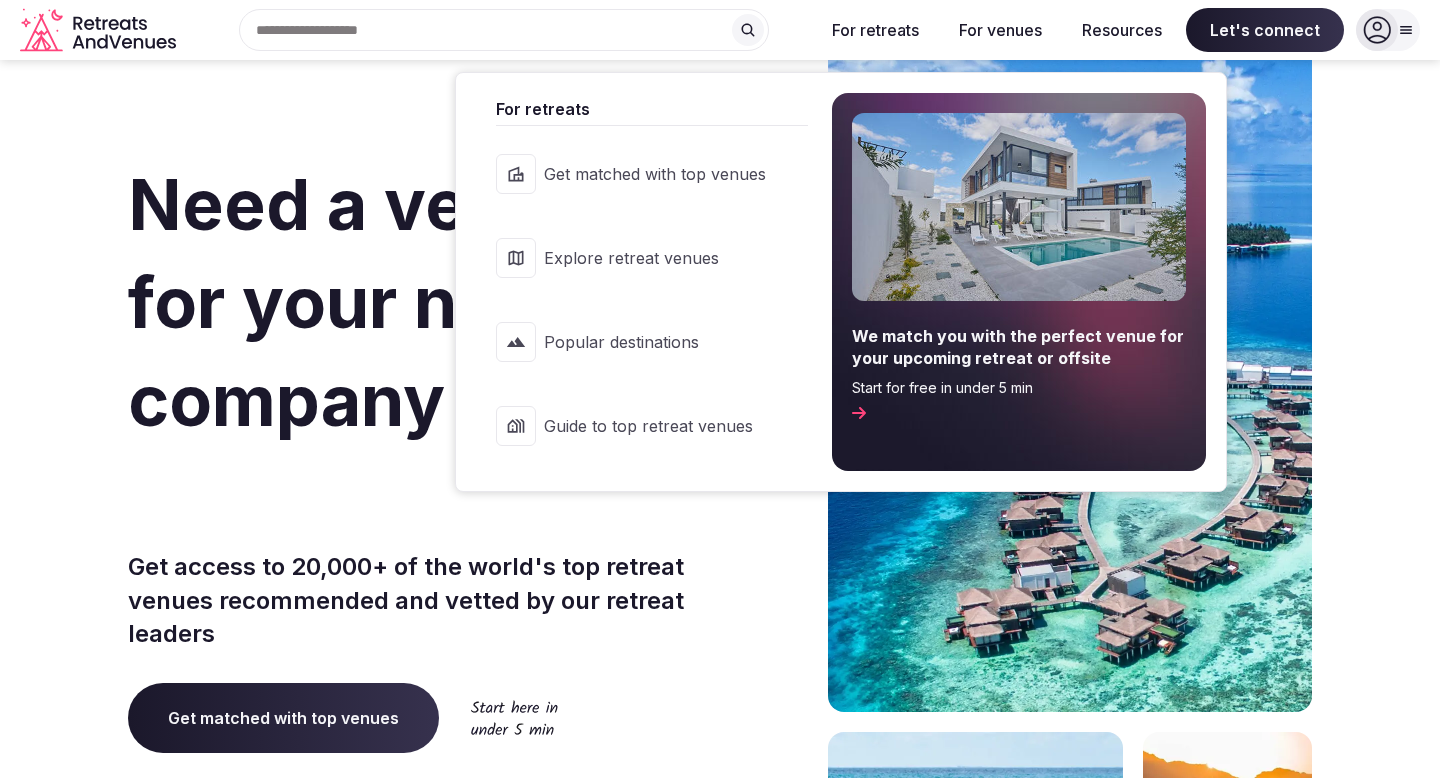 click on "Explore retreat venues" at bounding box center (655, 258) 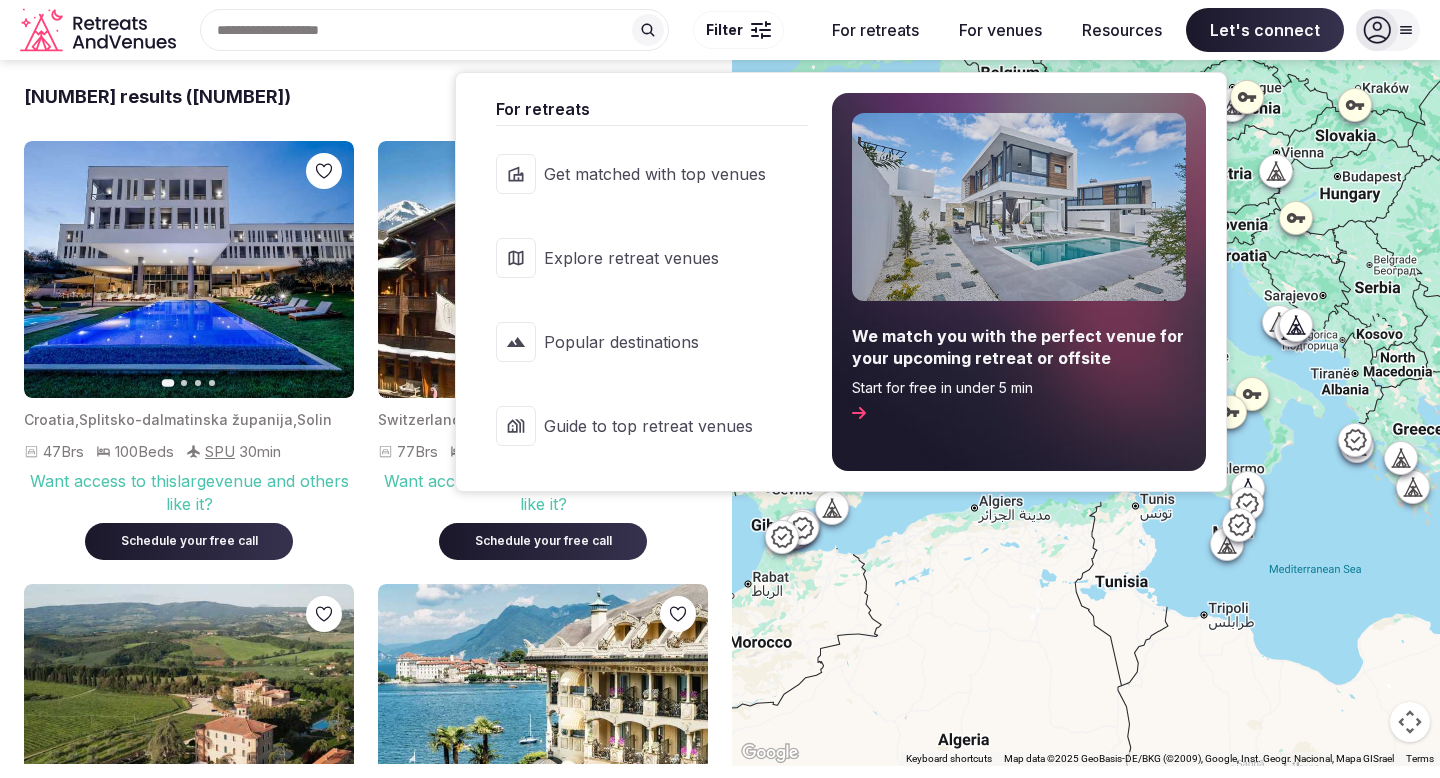 click on "For retreats" at bounding box center [875, 30] 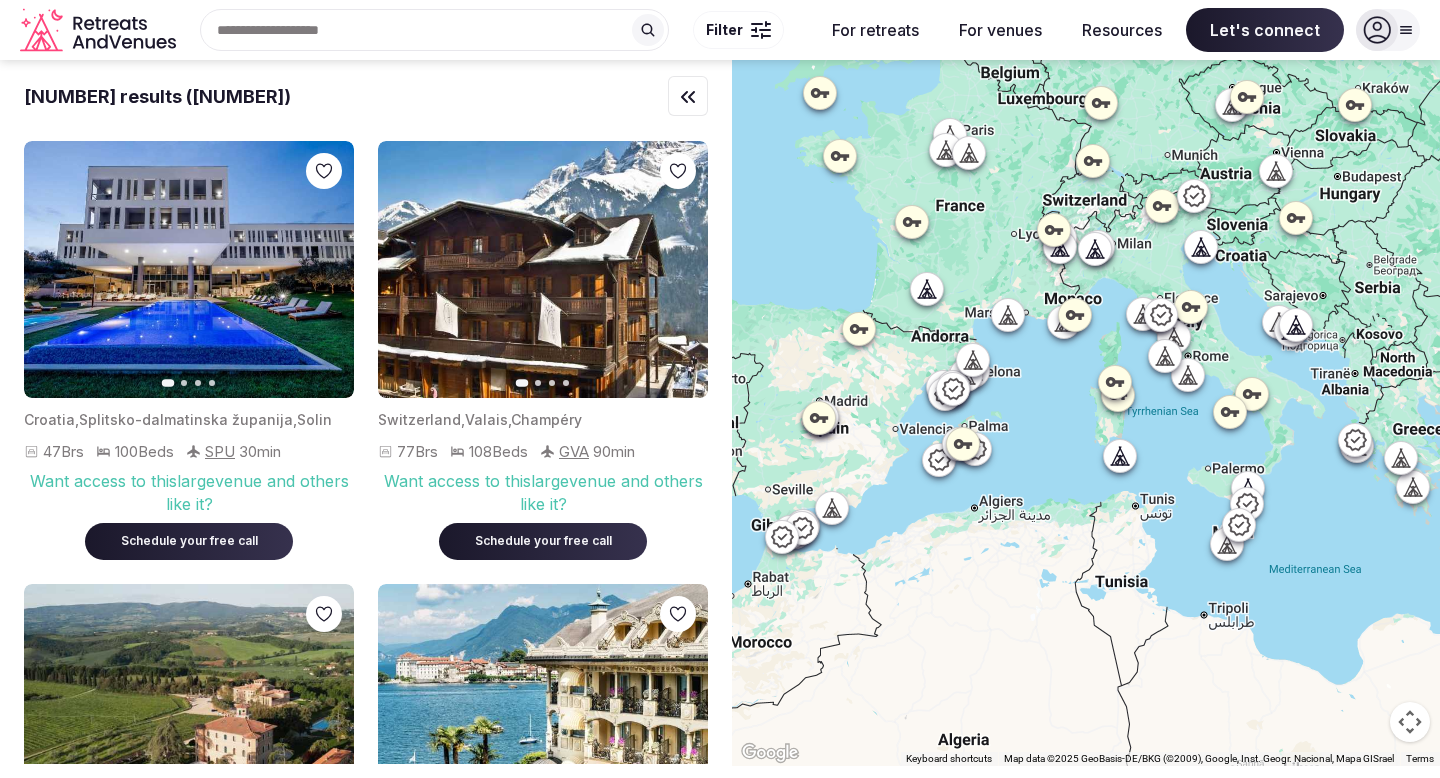 click on "For retreats" at bounding box center [875, 30] 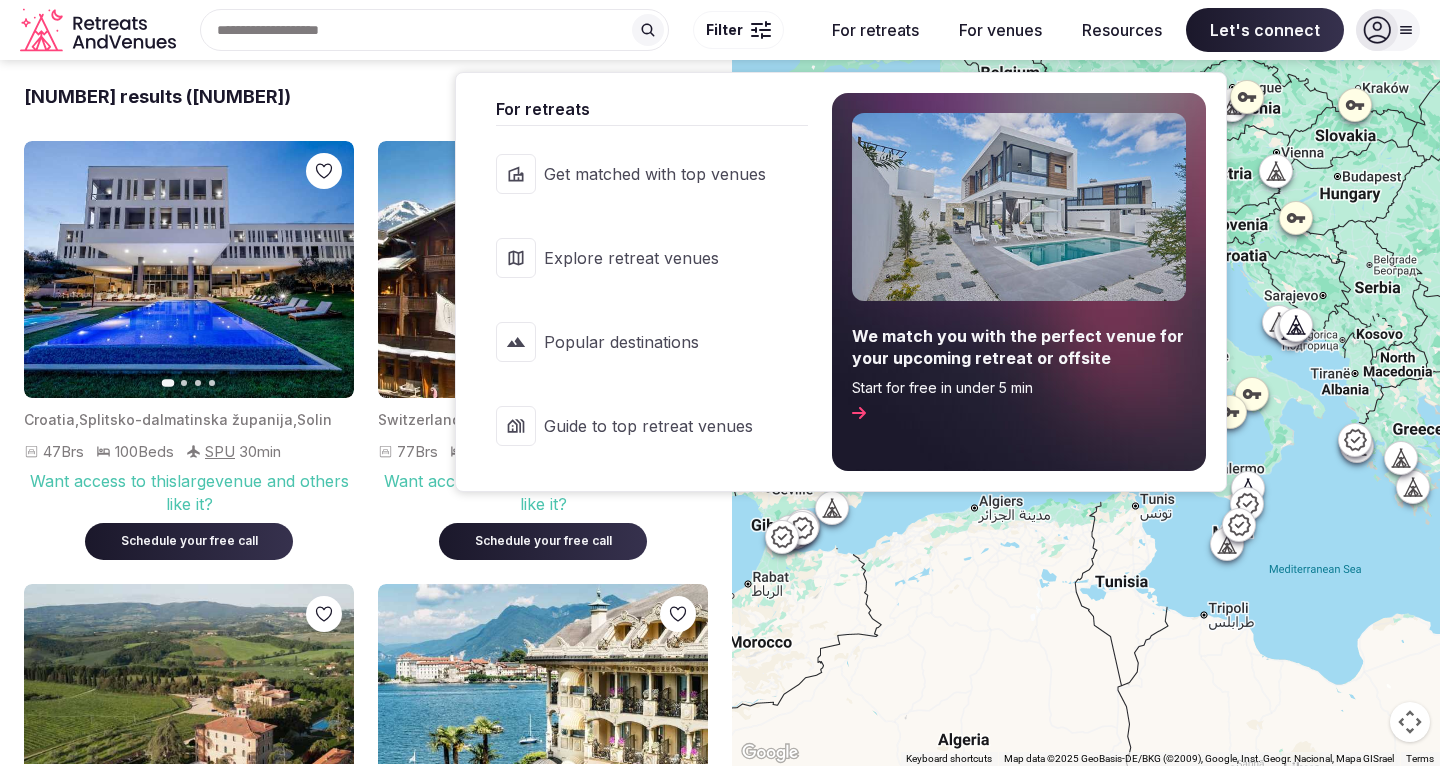 click on "Popular destinations" at bounding box center (655, 342) 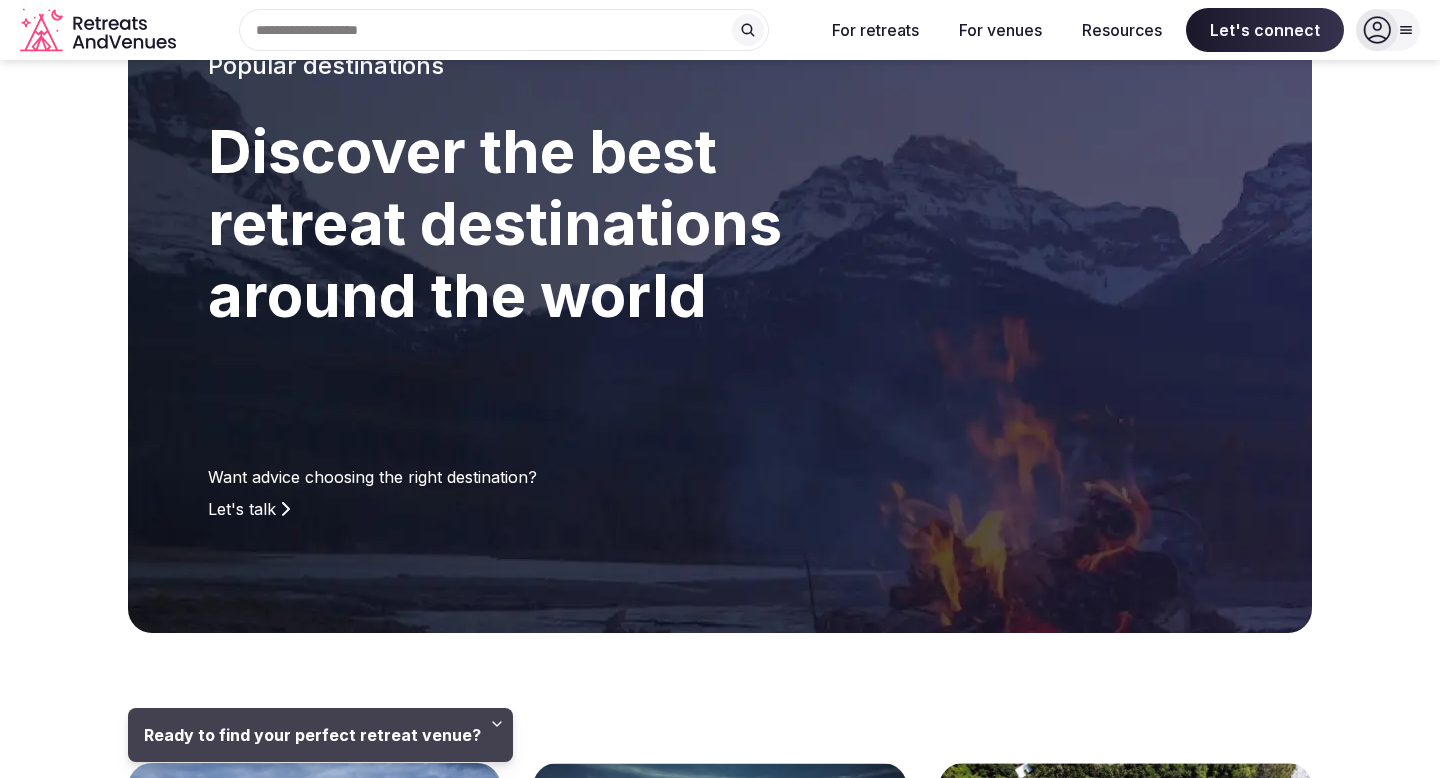 scroll, scrollTop: 0, scrollLeft: 0, axis: both 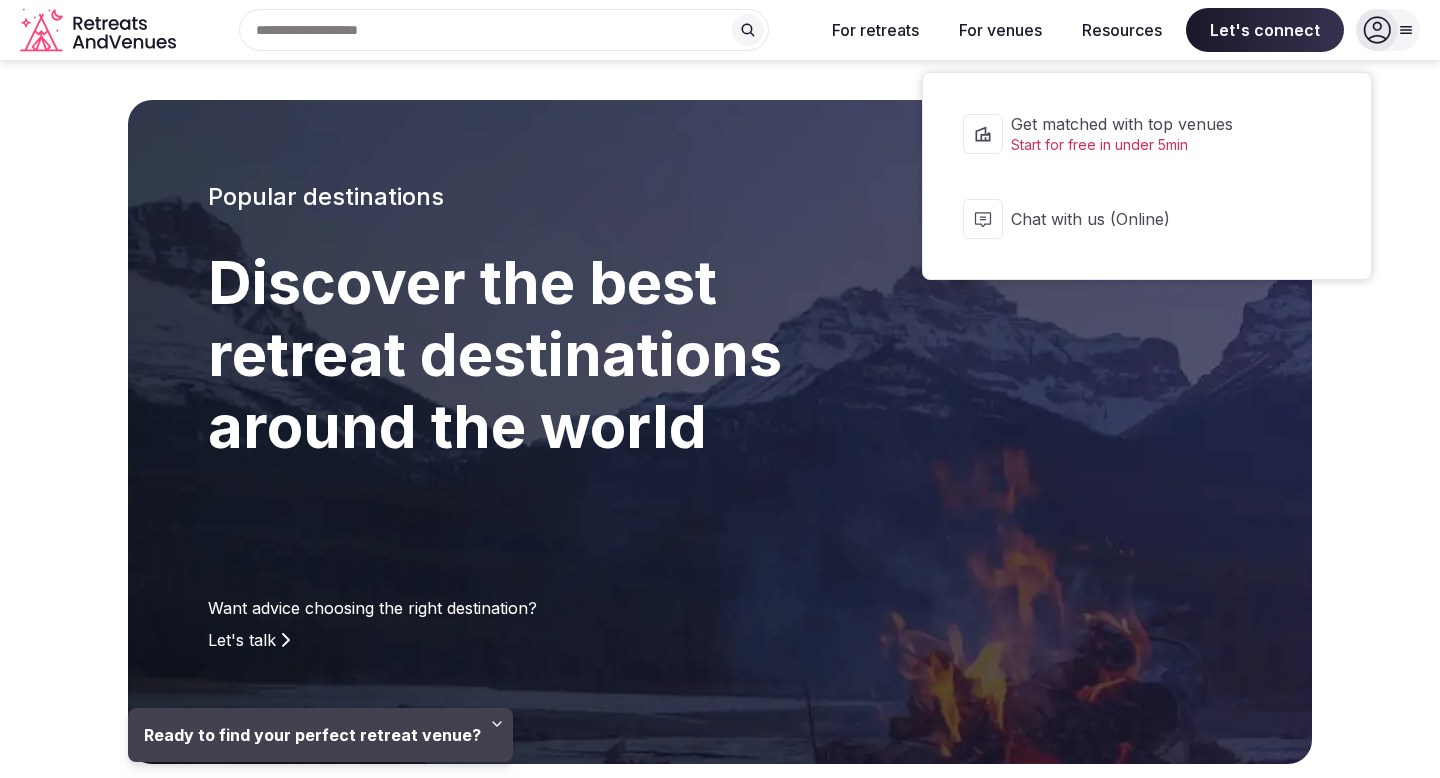 click on "Chat with us (Online)" at bounding box center (1160, 219) 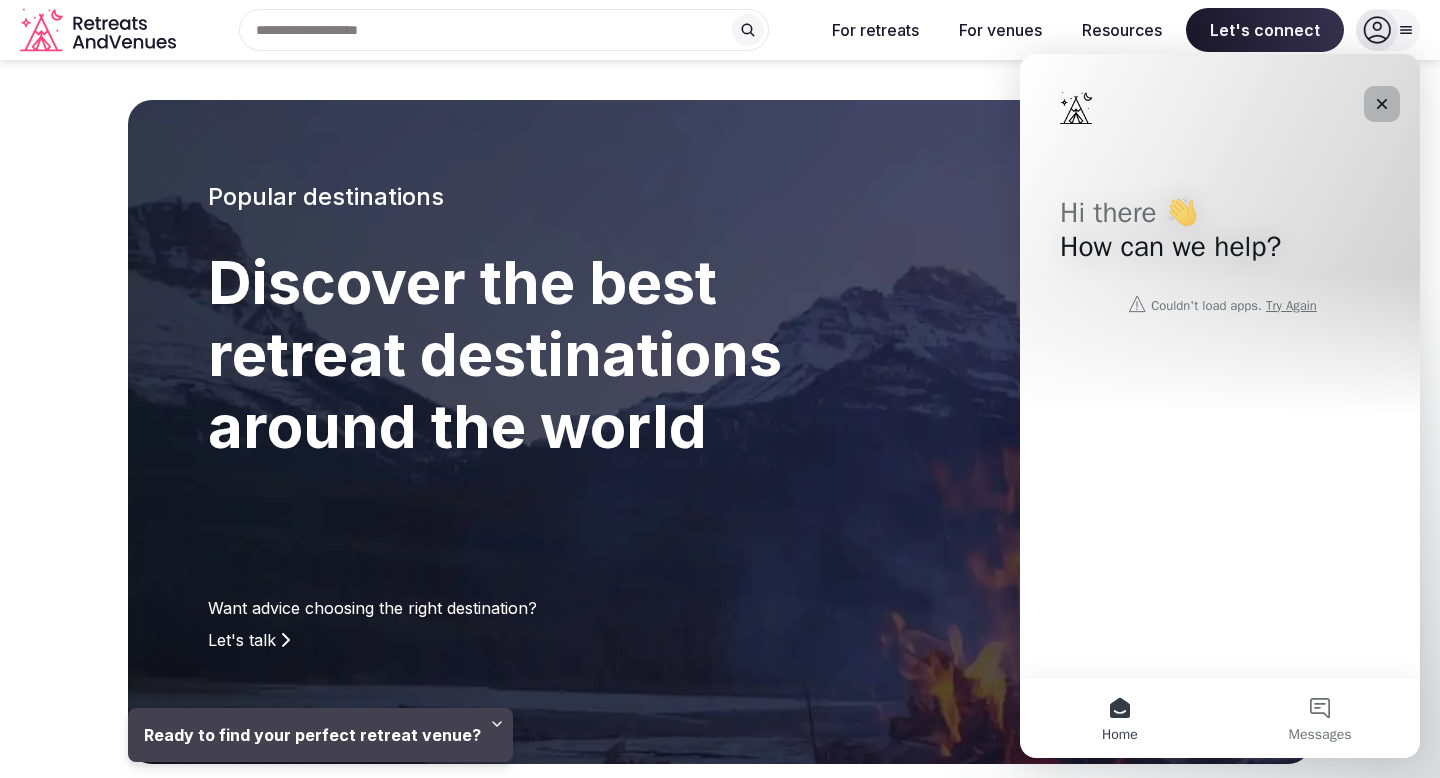 click 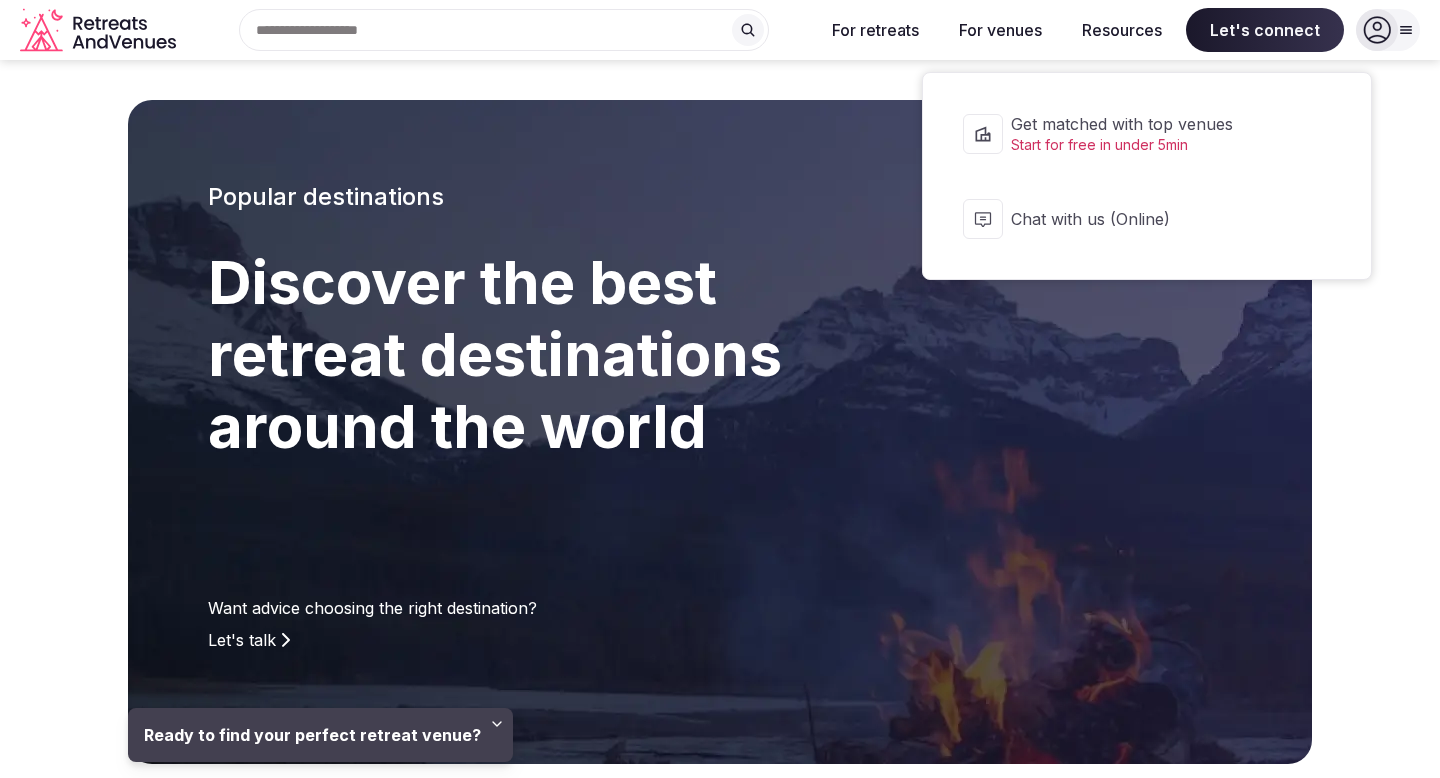 click on "Let's connect" at bounding box center [1265, 30] 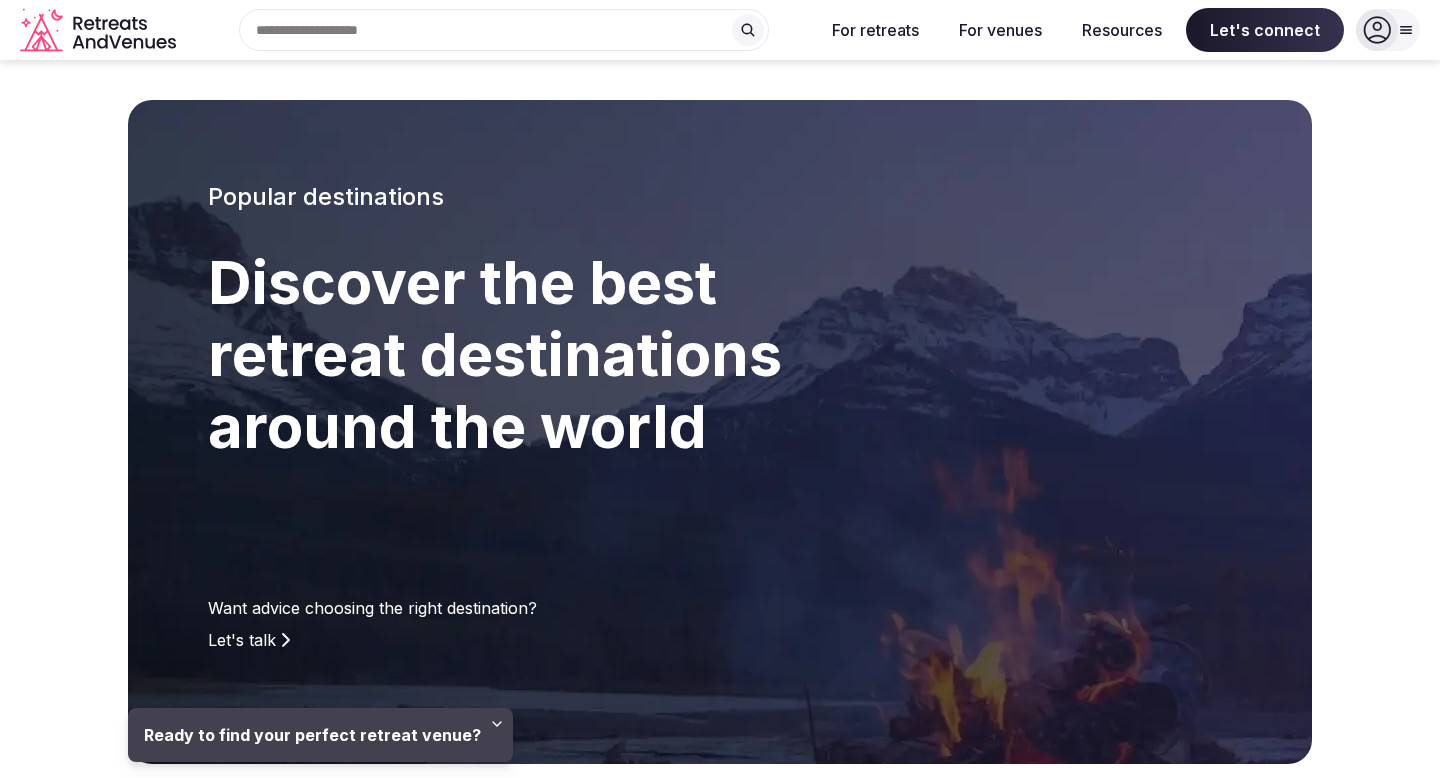 click on "Search Popular Destinations [REGION], [COUNTRY] [REGION], [COUNTRY] [COUNTRY], [CITY] [CITY], [COUNTRY] [REGION], [COUNTRY] Explore destinations For retreats For venues Resources Let's connect Log in Sign up" at bounding box center [720, 30] 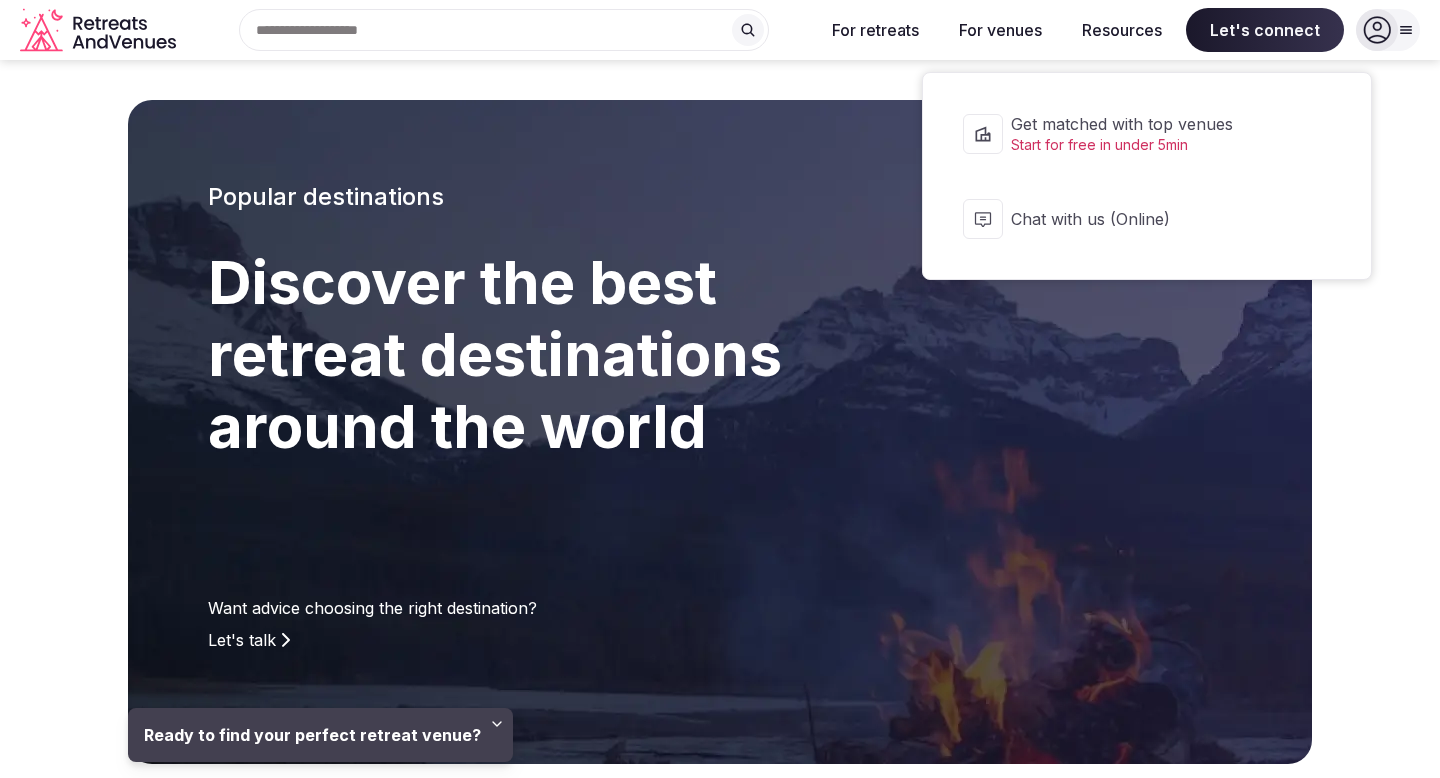 click on "Let's connect" at bounding box center [1265, 30] 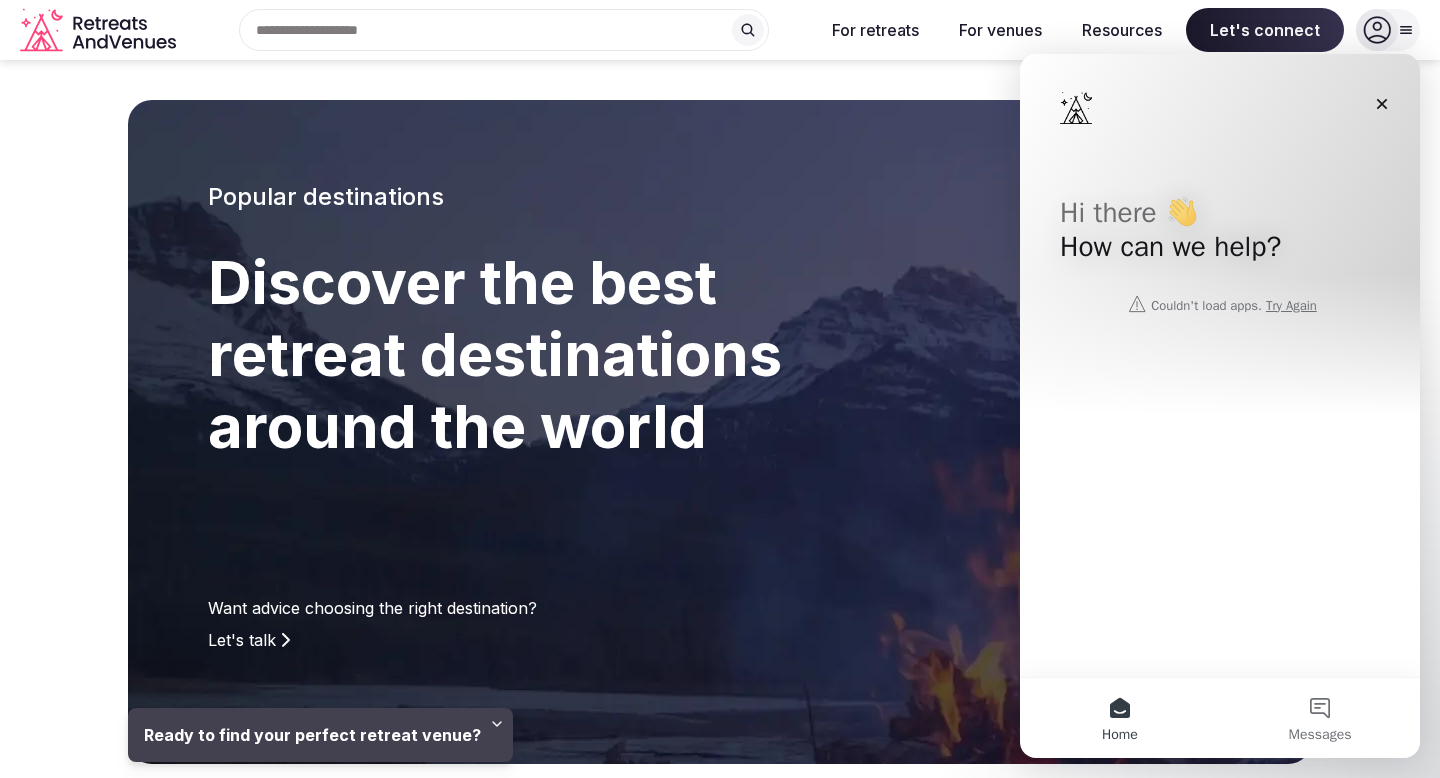 click at bounding box center [1076, 108] 